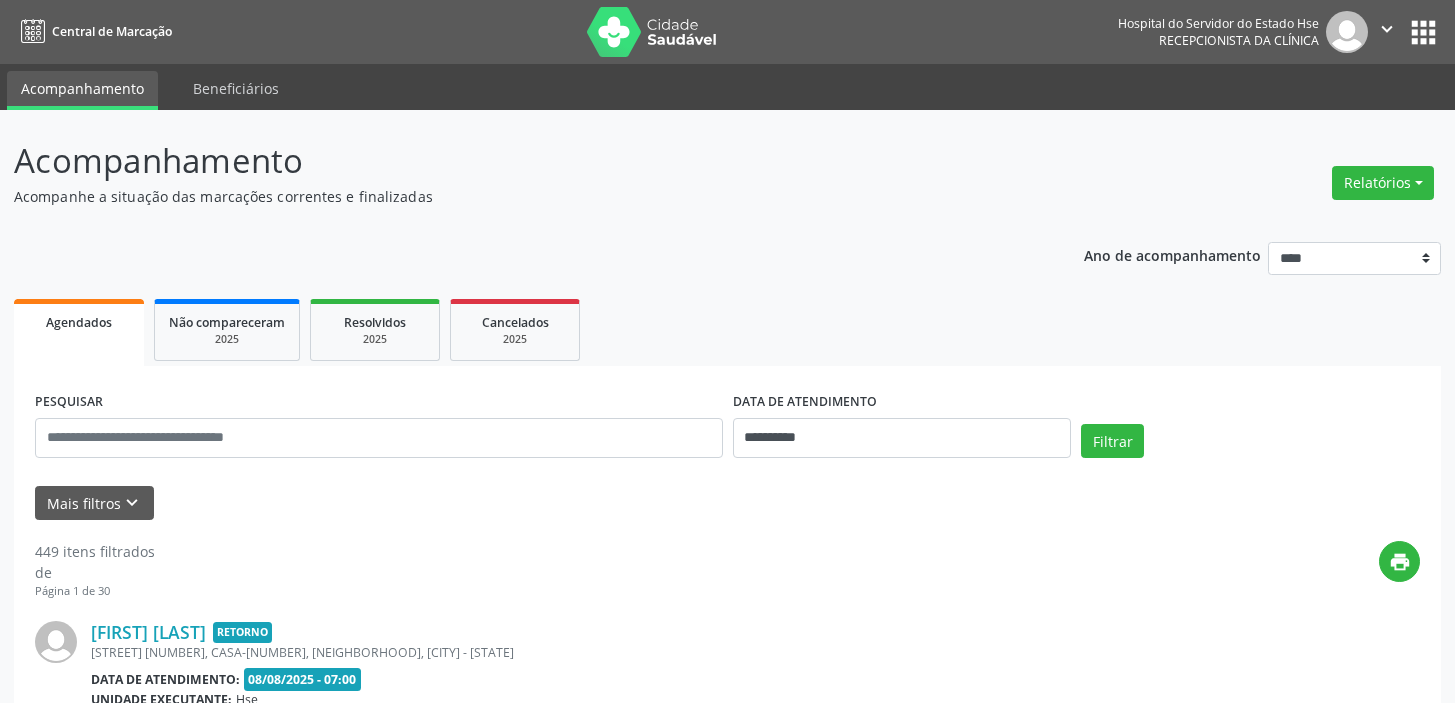 scroll, scrollTop: 0, scrollLeft: 0, axis: both 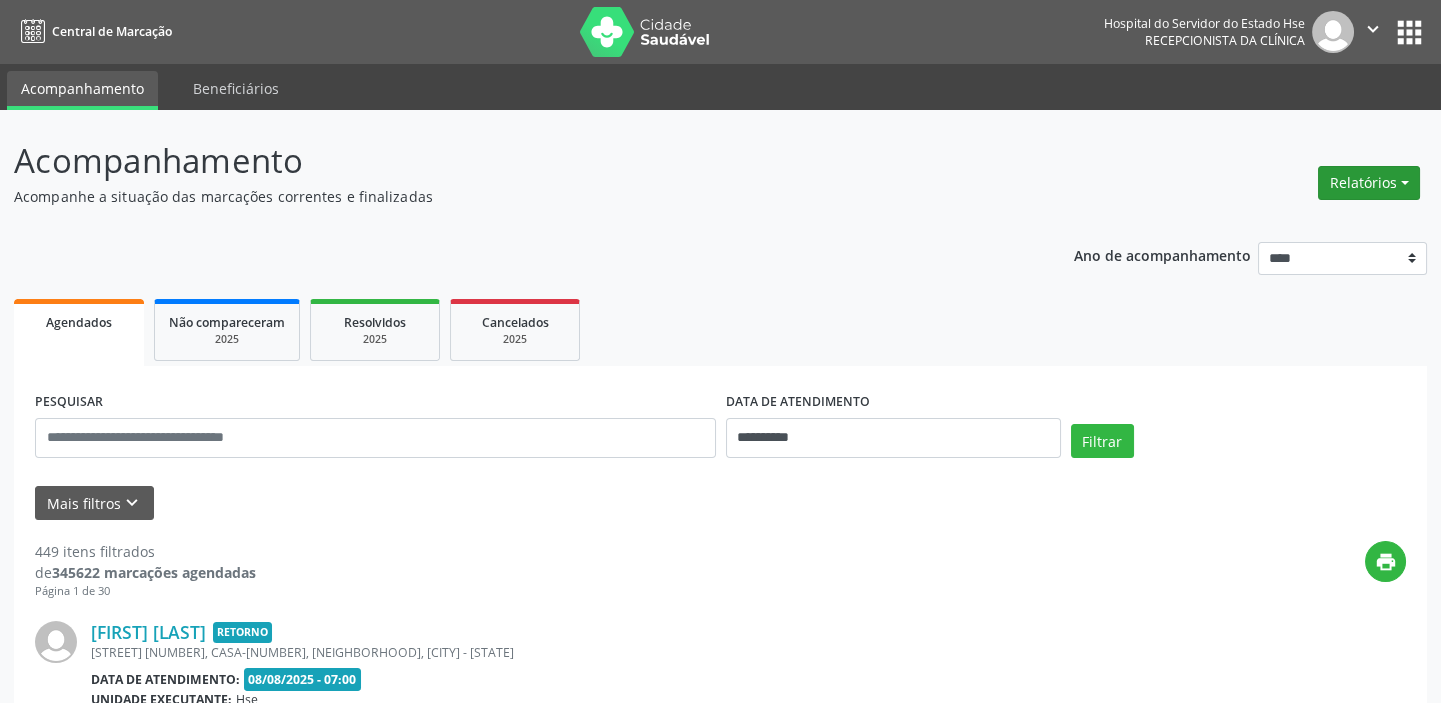 click on "Relatórios" at bounding box center (1369, 183) 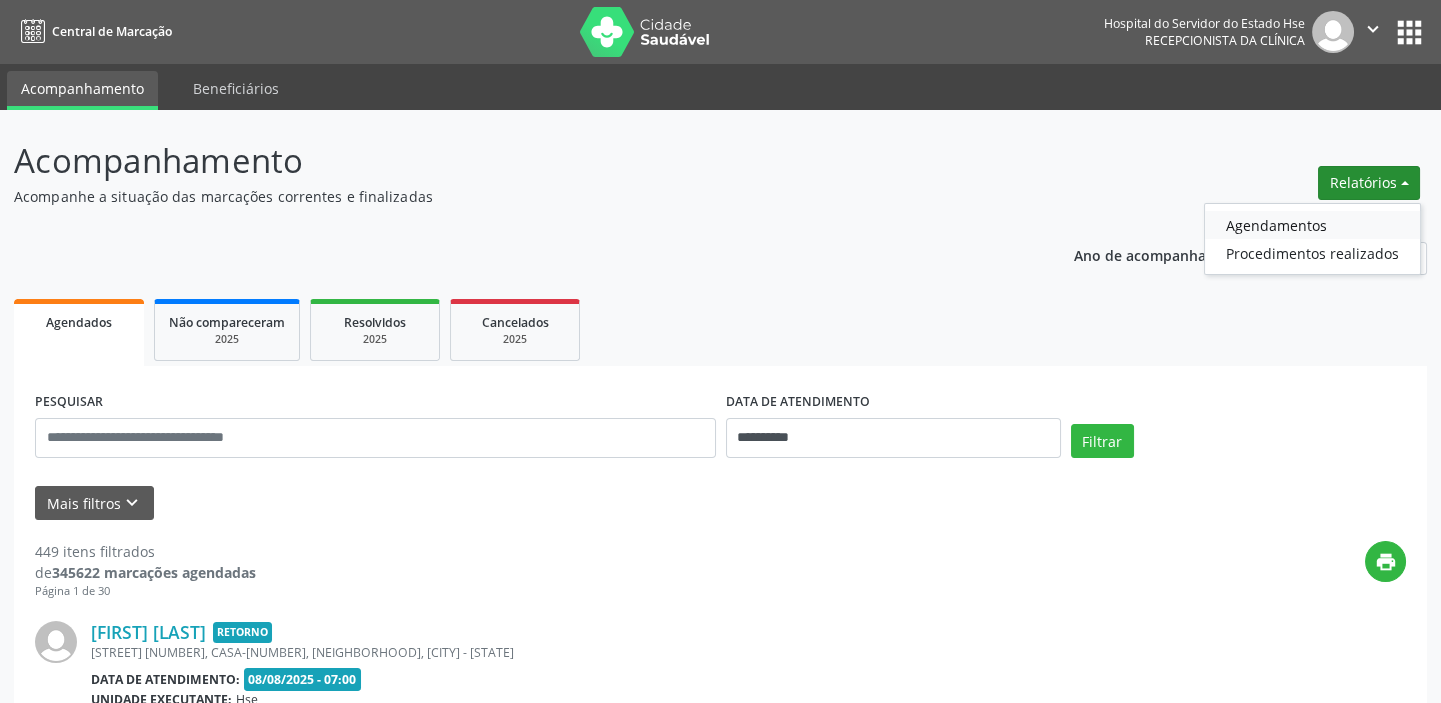 click on "Agendamentos" at bounding box center [1312, 225] 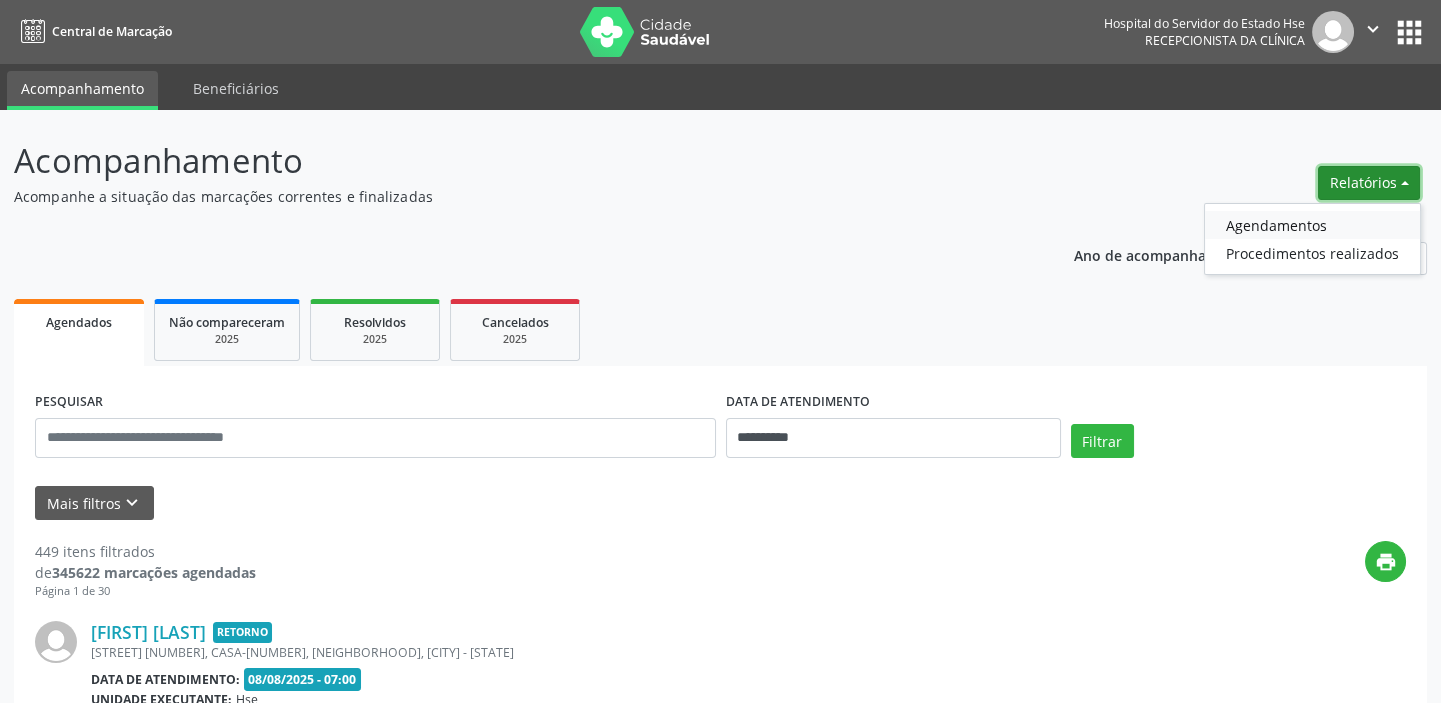 select on "*" 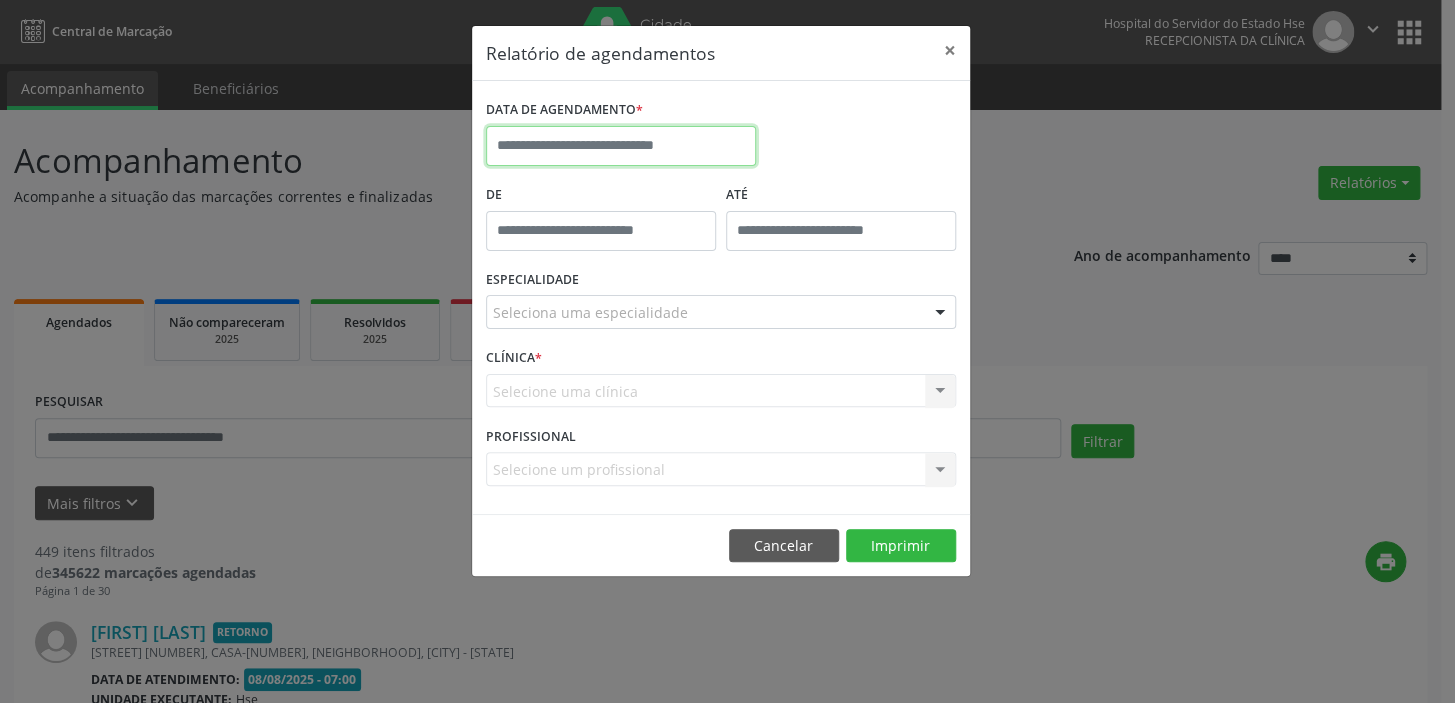 click at bounding box center [621, 146] 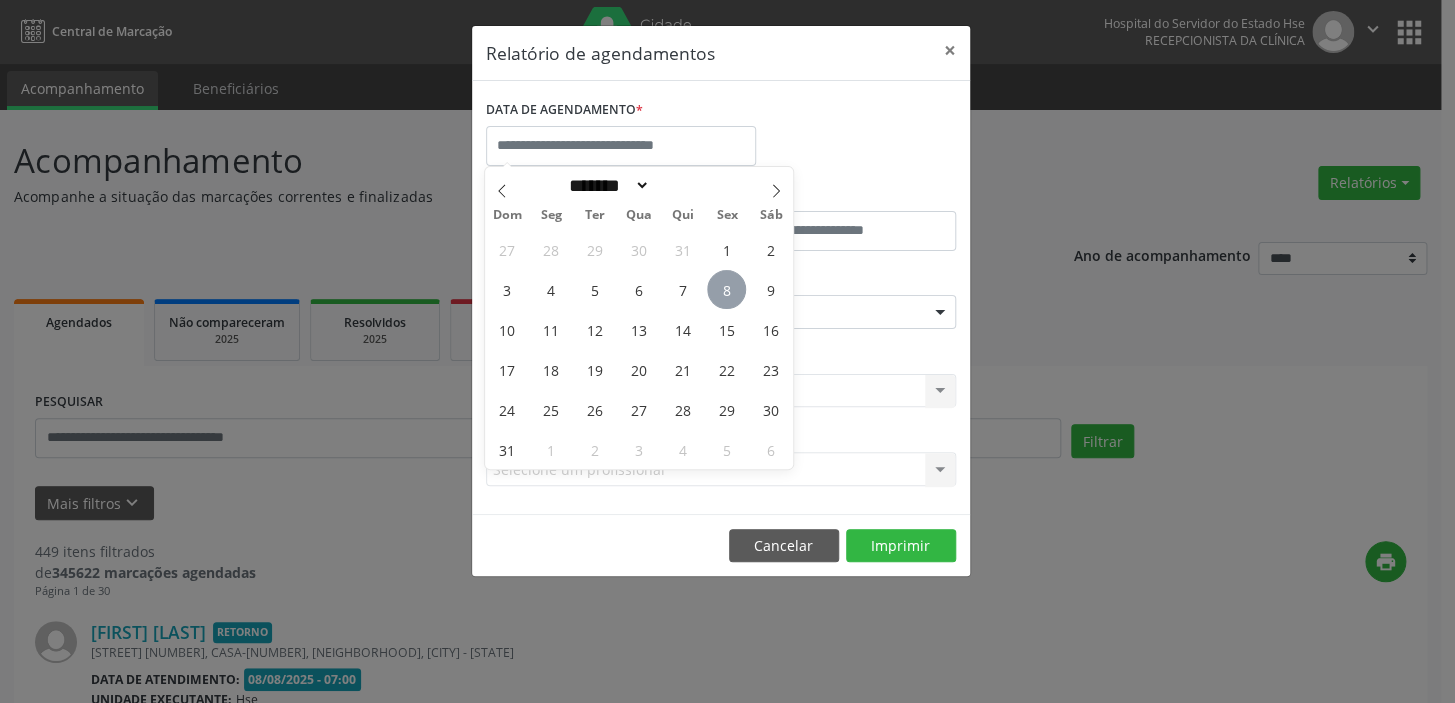 click on "8" at bounding box center [726, 289] 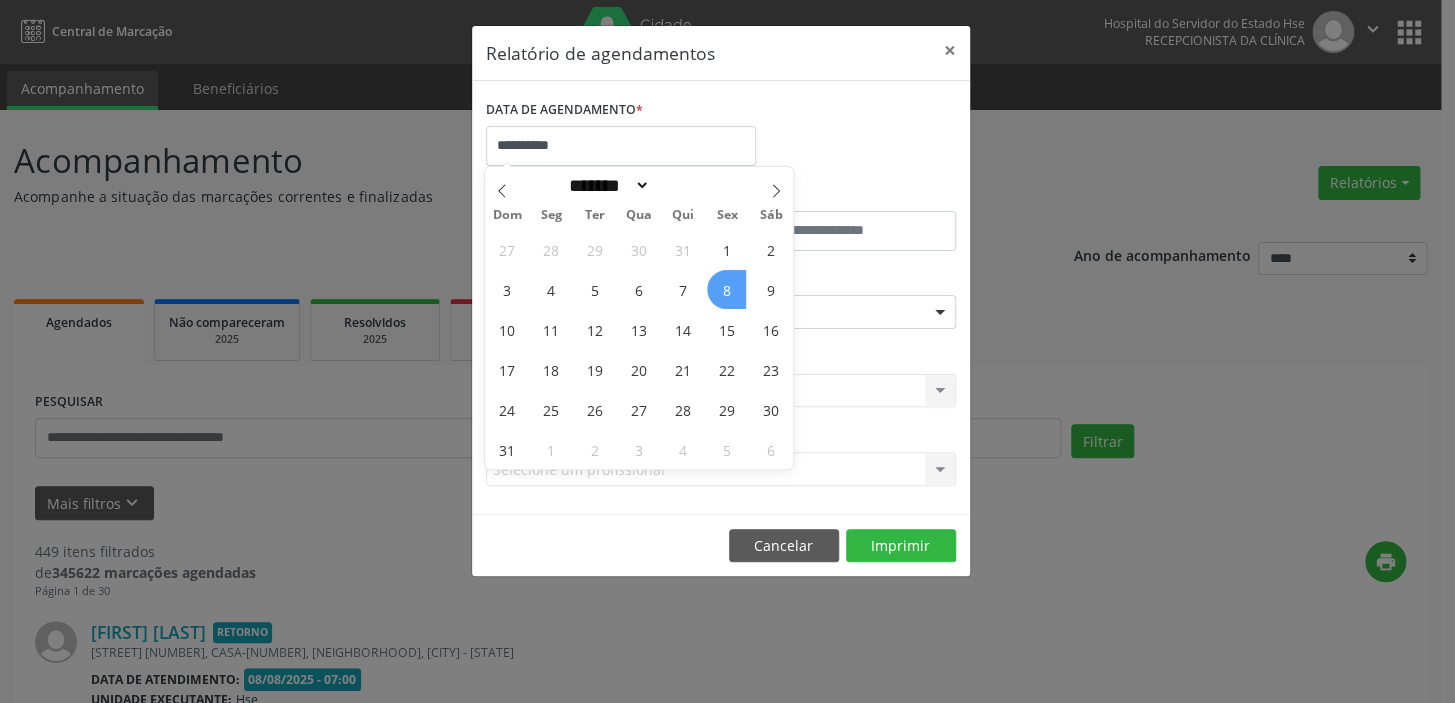 click on "8" at bounding box center [726, 289] 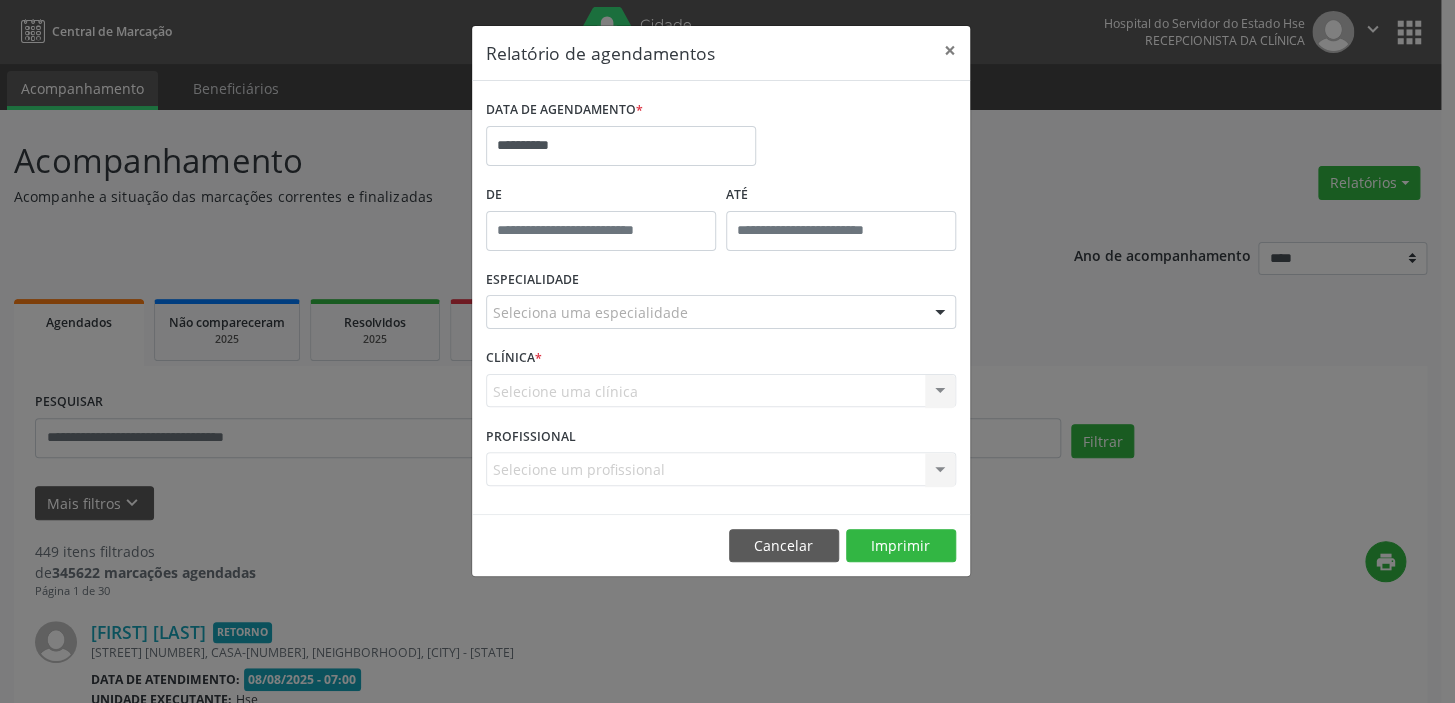 click at bounding box center [940, 313] 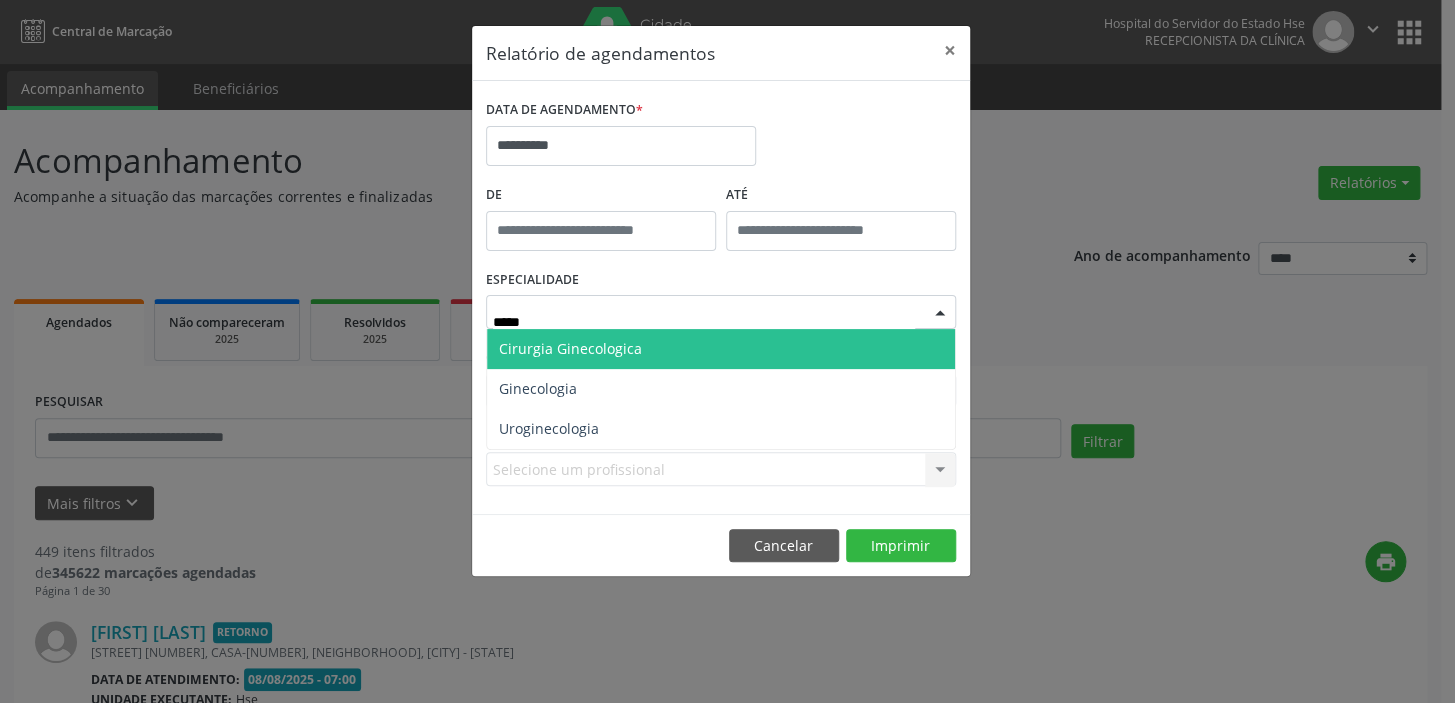 type on "******" 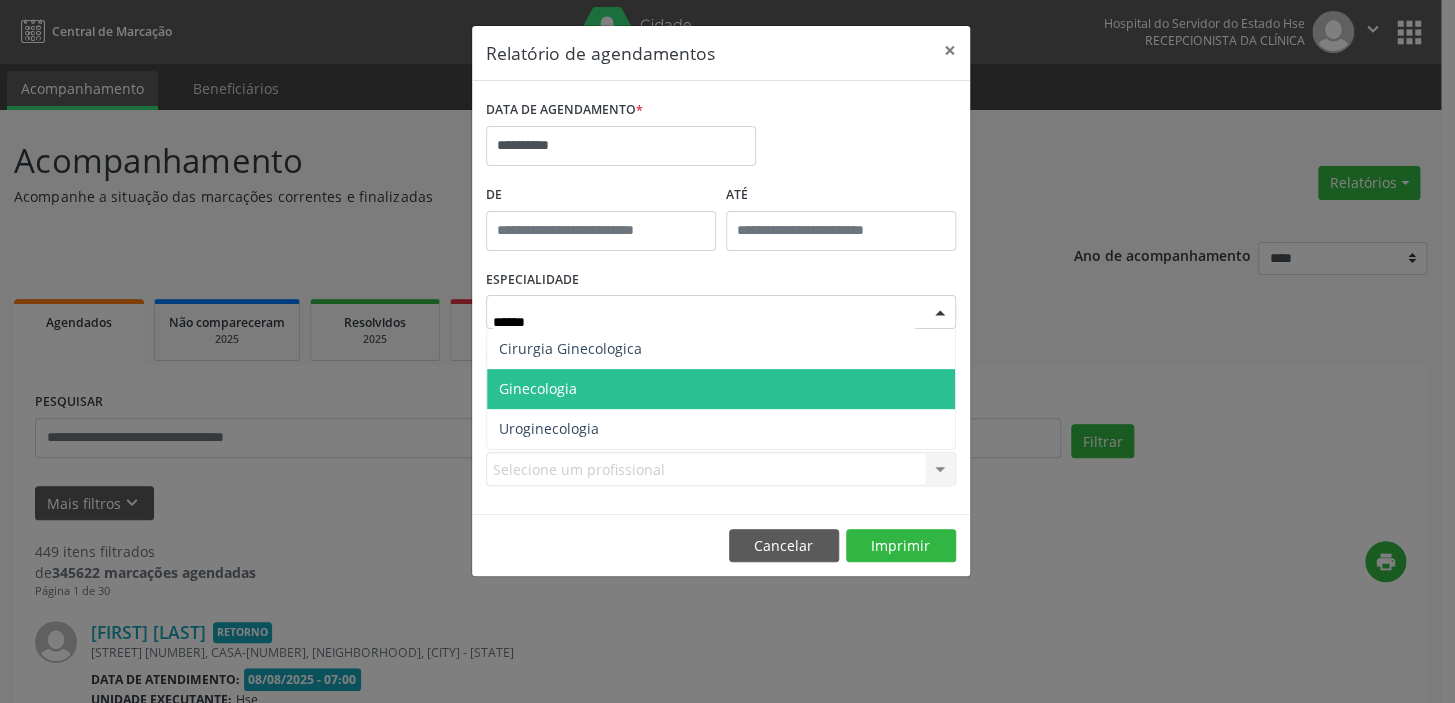 click on "Ginecologia" at bounding box center [721, 389] 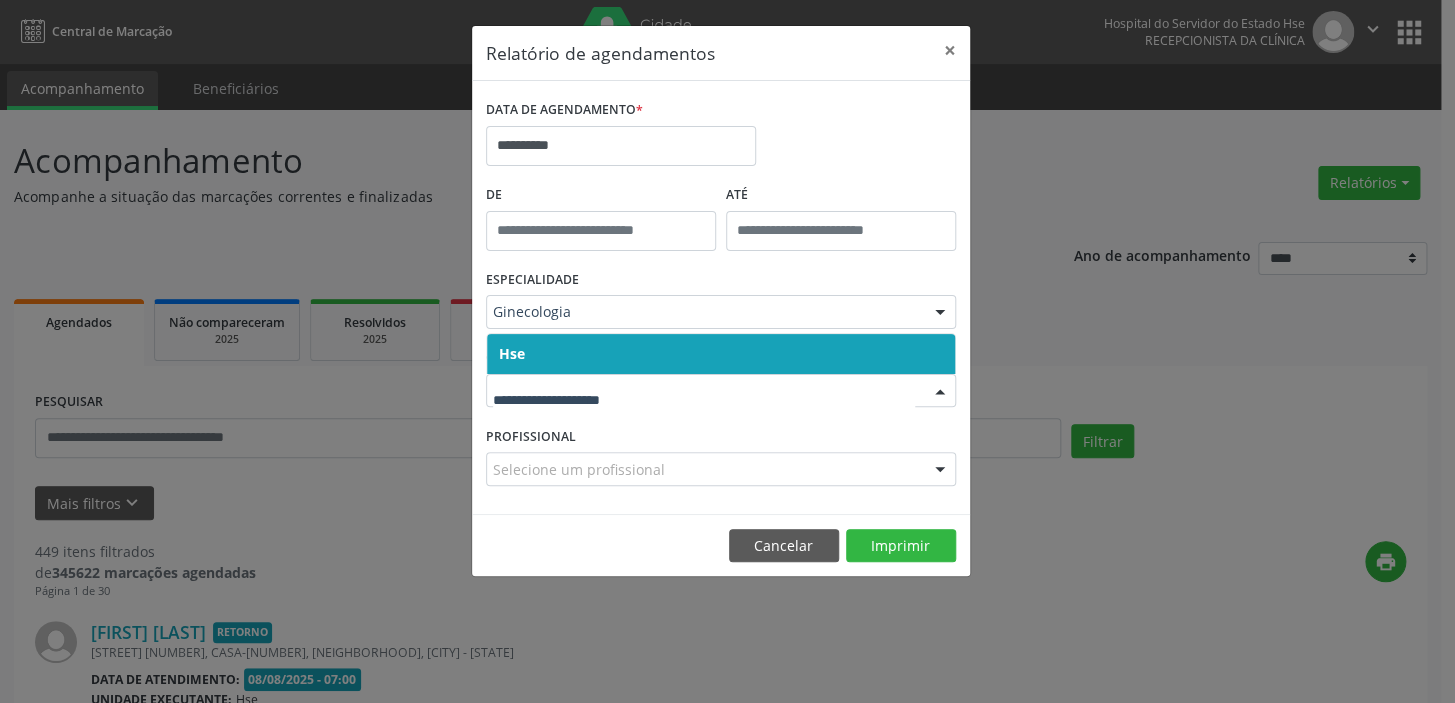 click at bounding box center (940, 392) 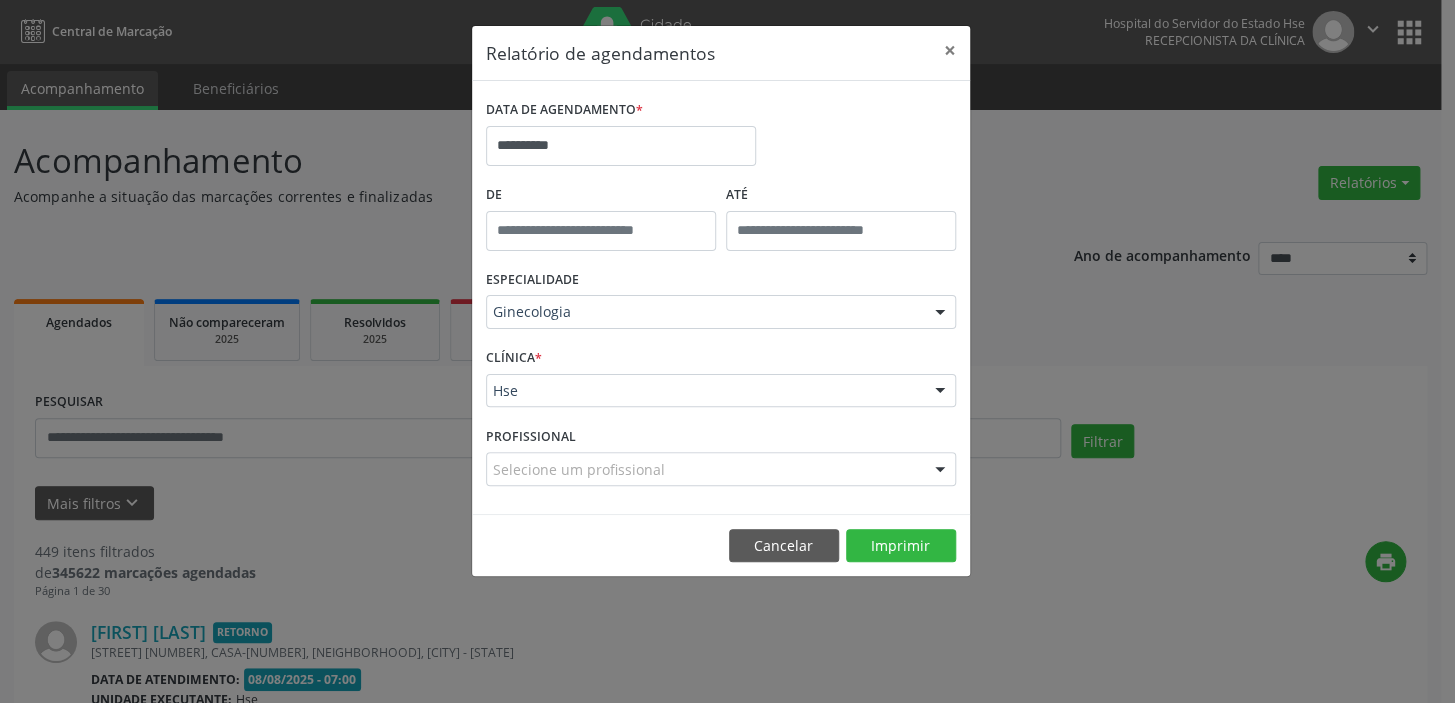 click at bounding box center (940, 392) 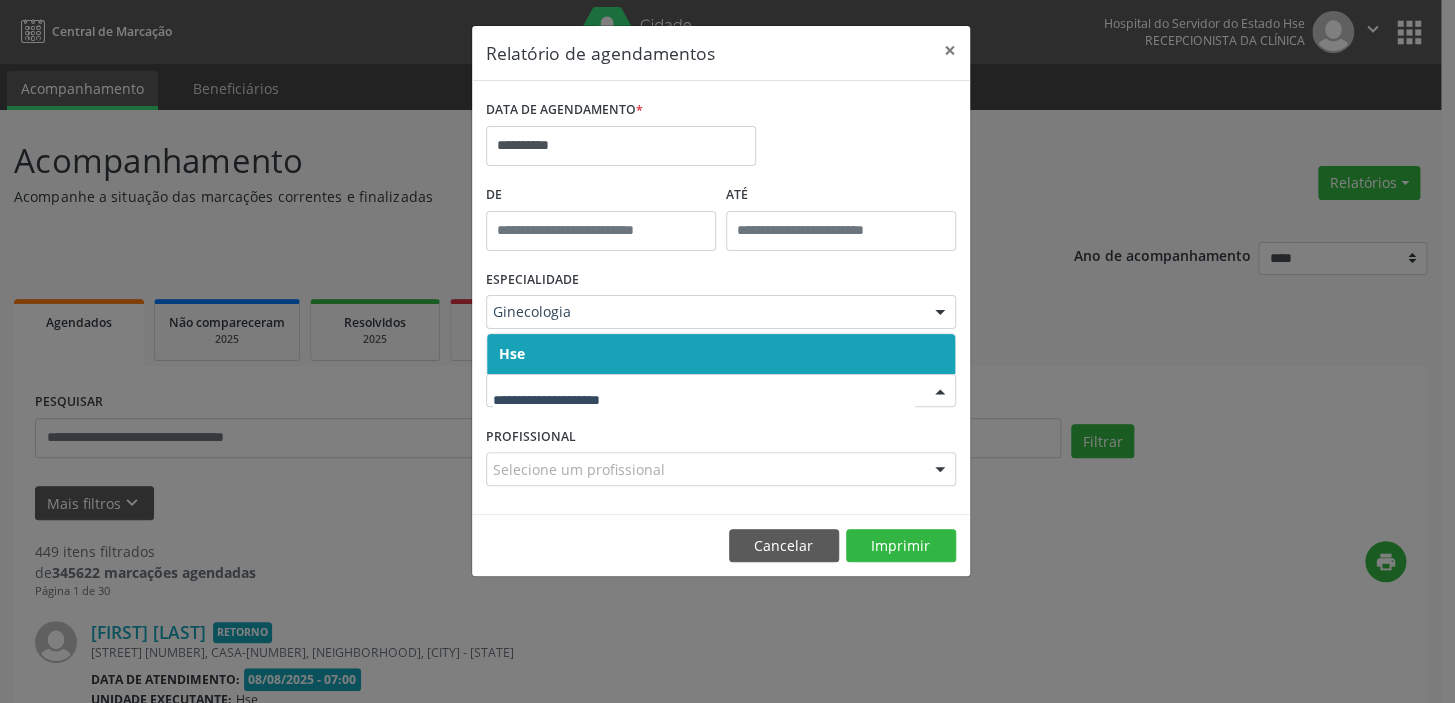 click at bounding box center [940, 392] 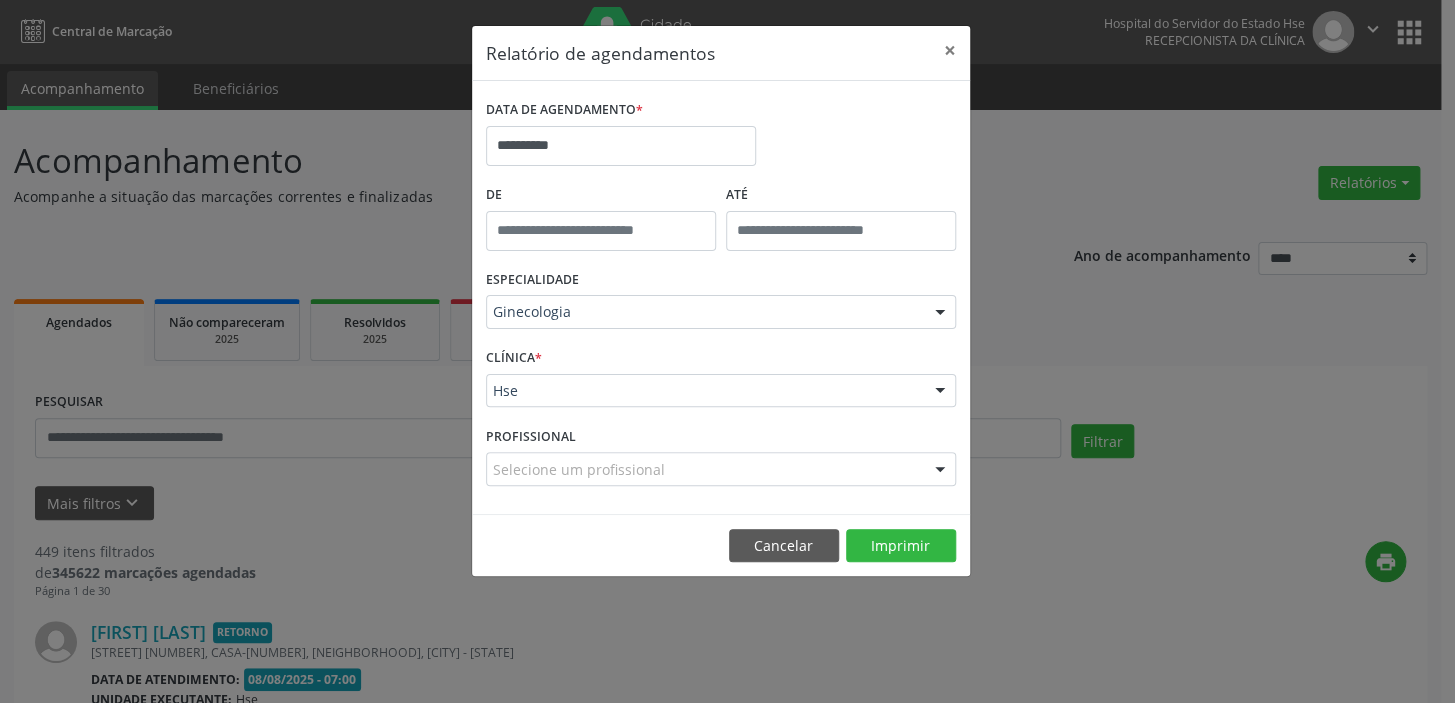 click at bounding box center [940, 392] 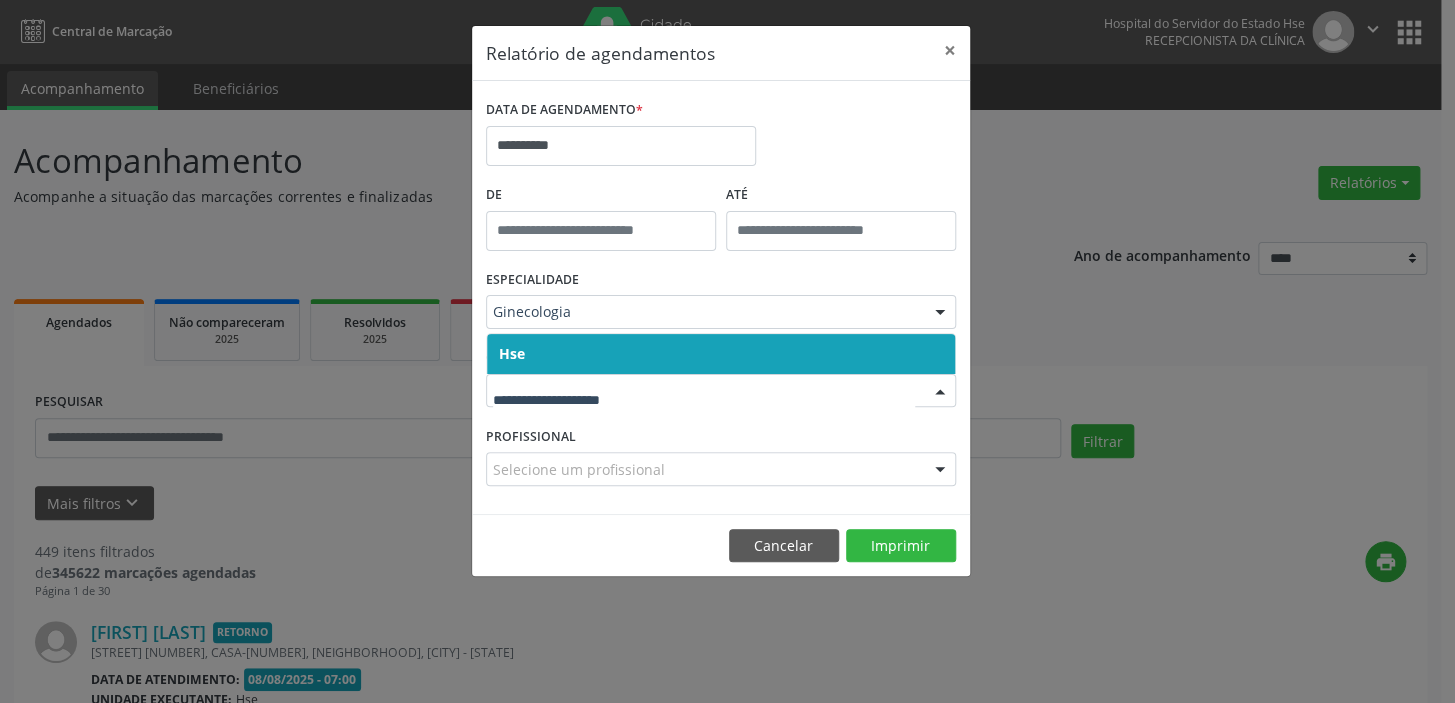 click on "Hse" at bounding box center [721, 354] 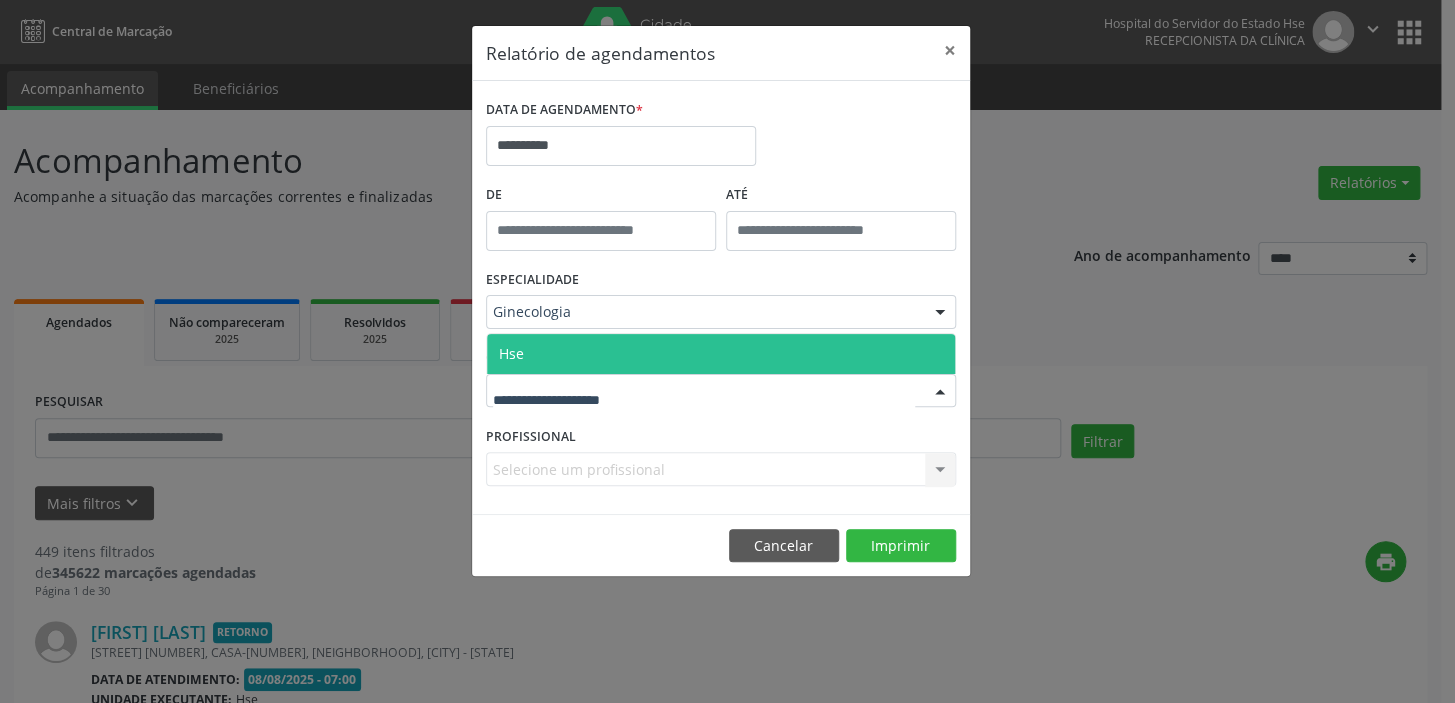 click at bounding box center (940, 392) 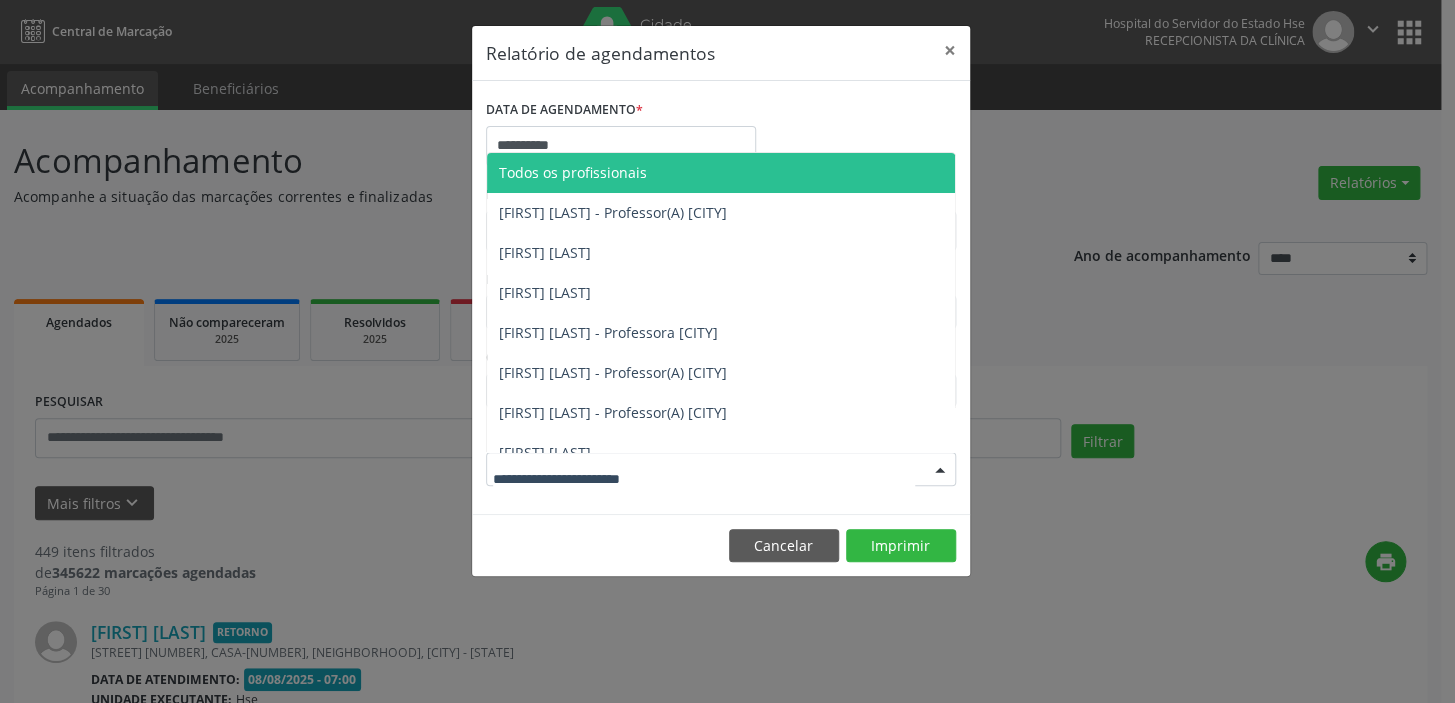 click at bounding box center [940, 470] 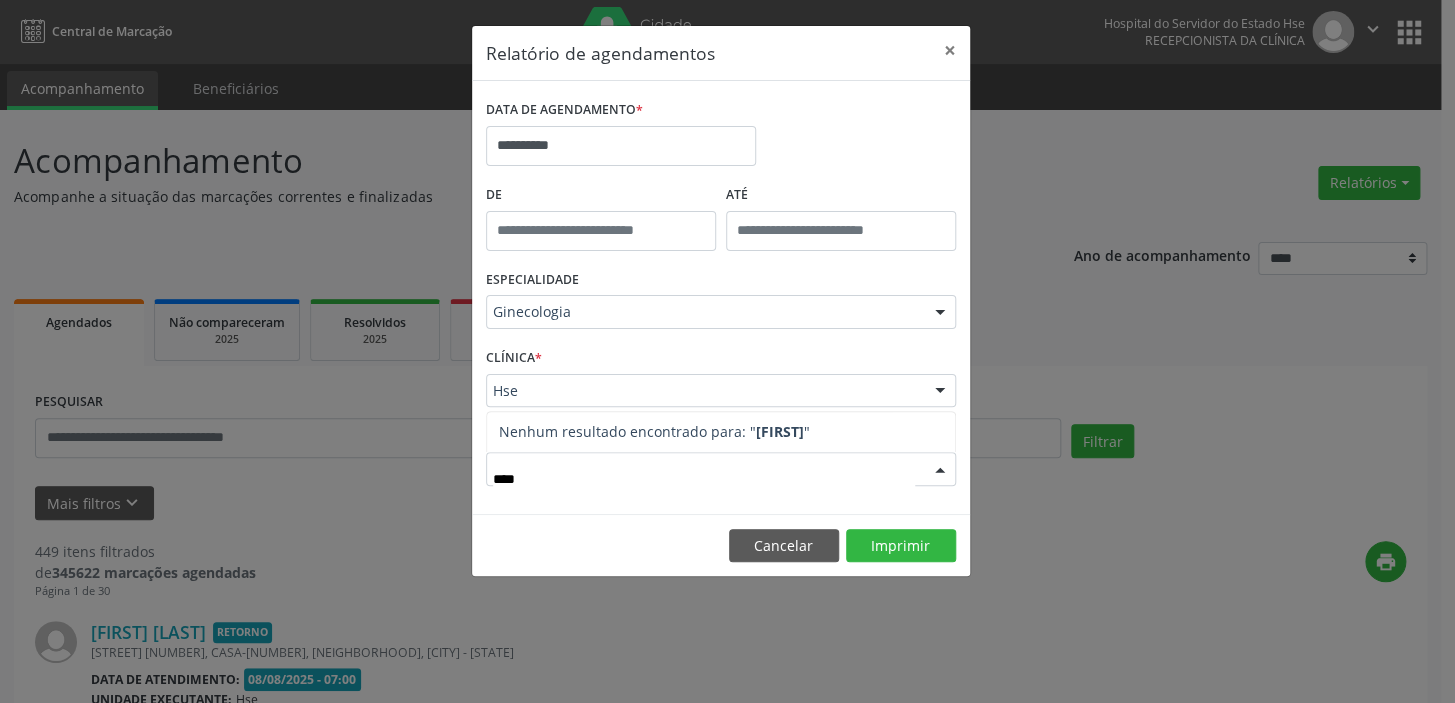 type on "*****" 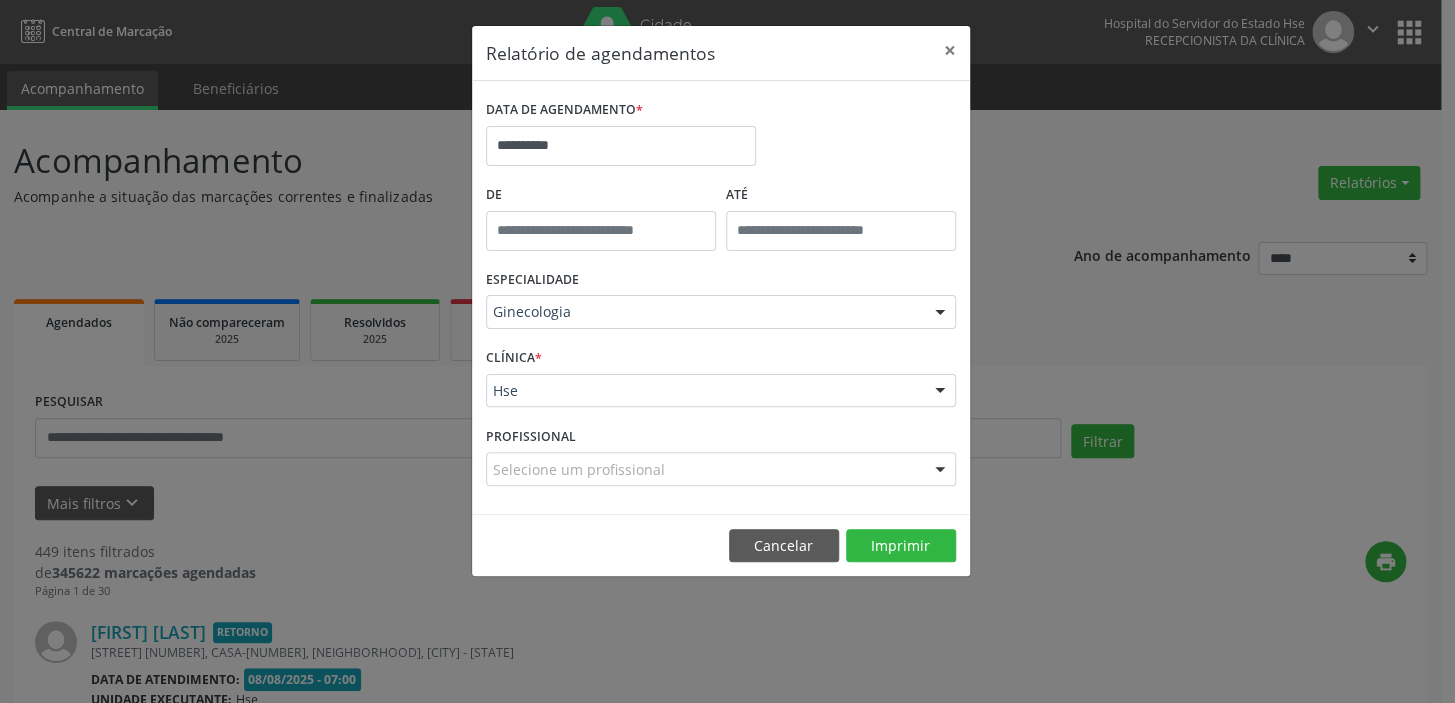 click on "**********" at bounding box center (727, 351) 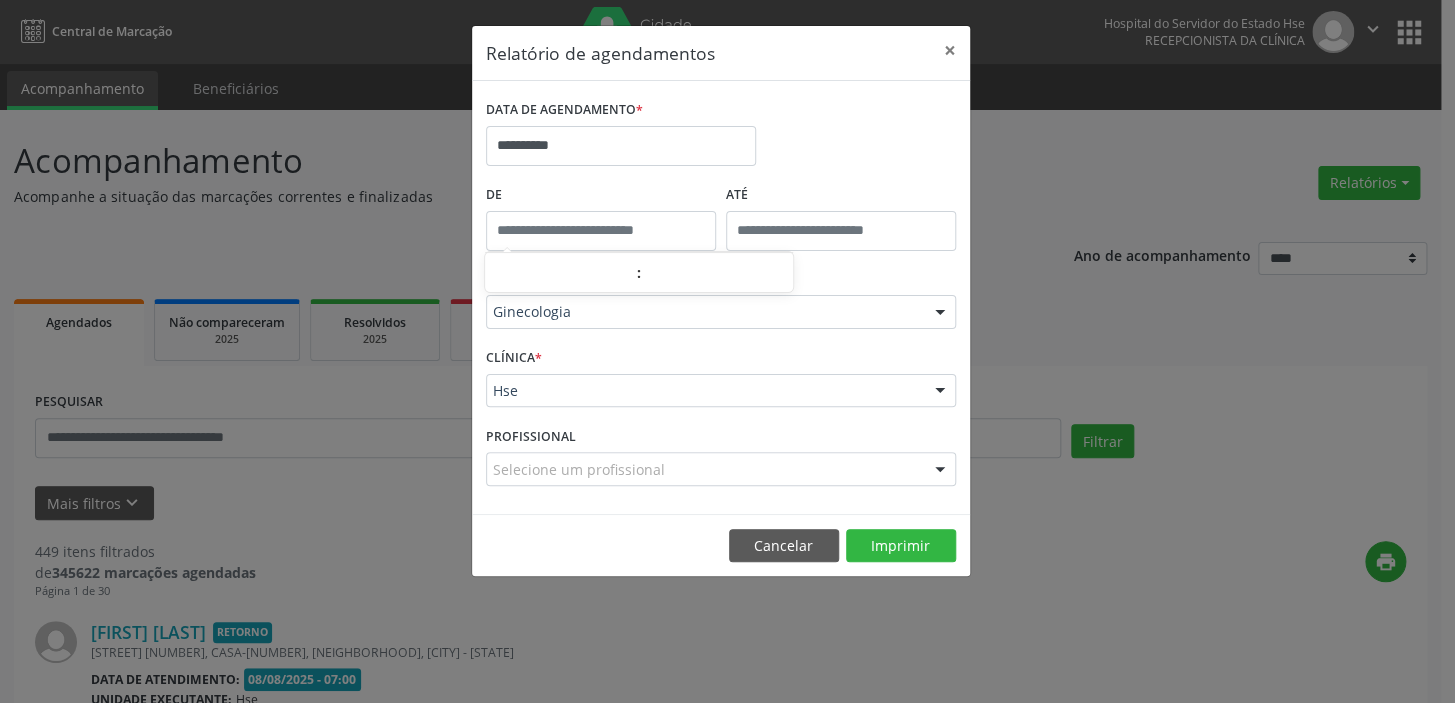 type on "*****" 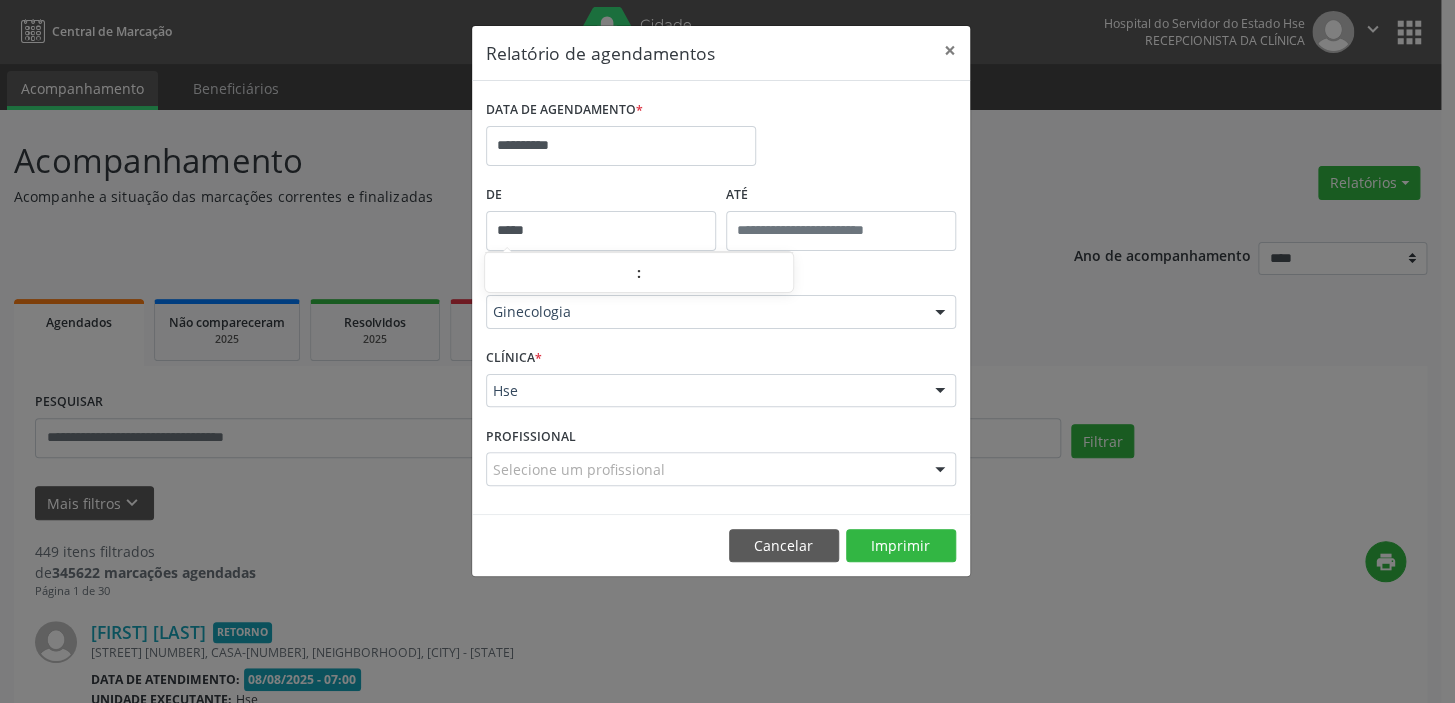 click on "*****" at bounding box center (601, 231) 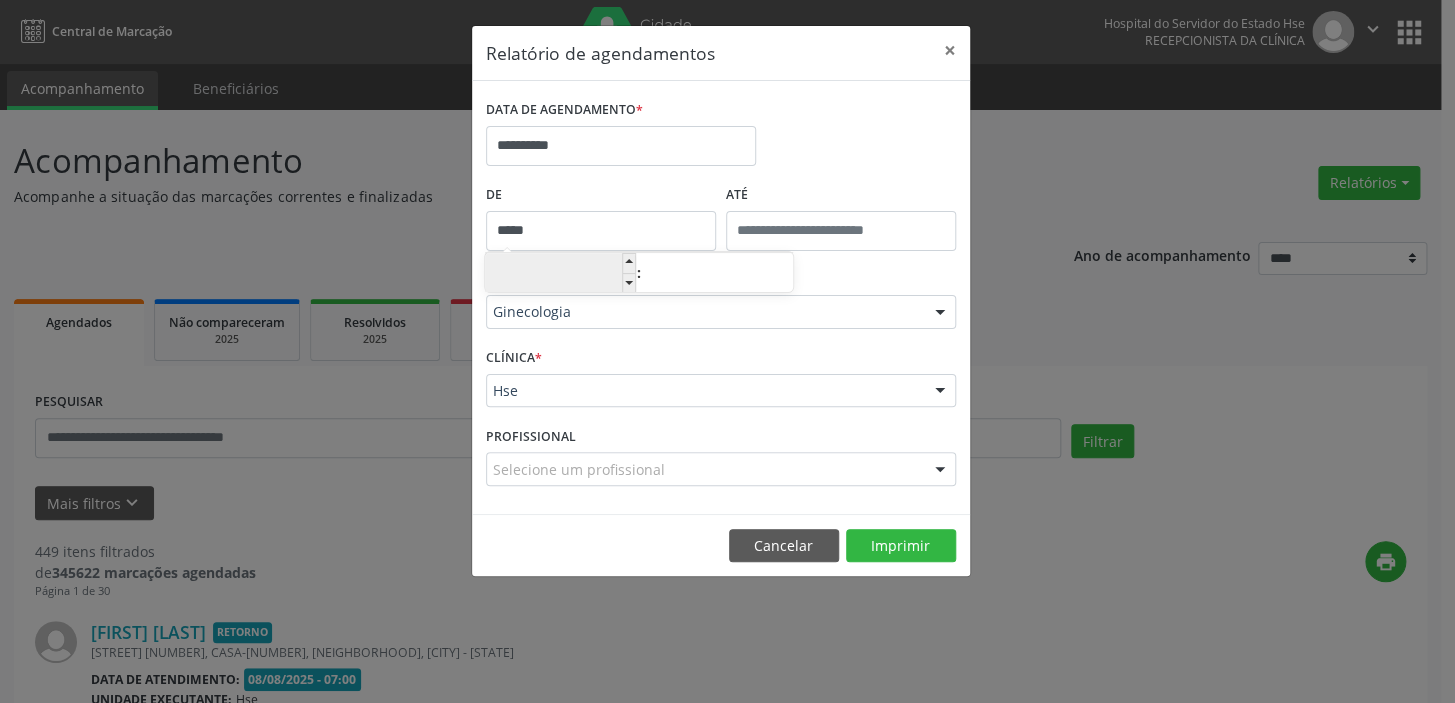 click on "**" at bounding box center (560, 274) 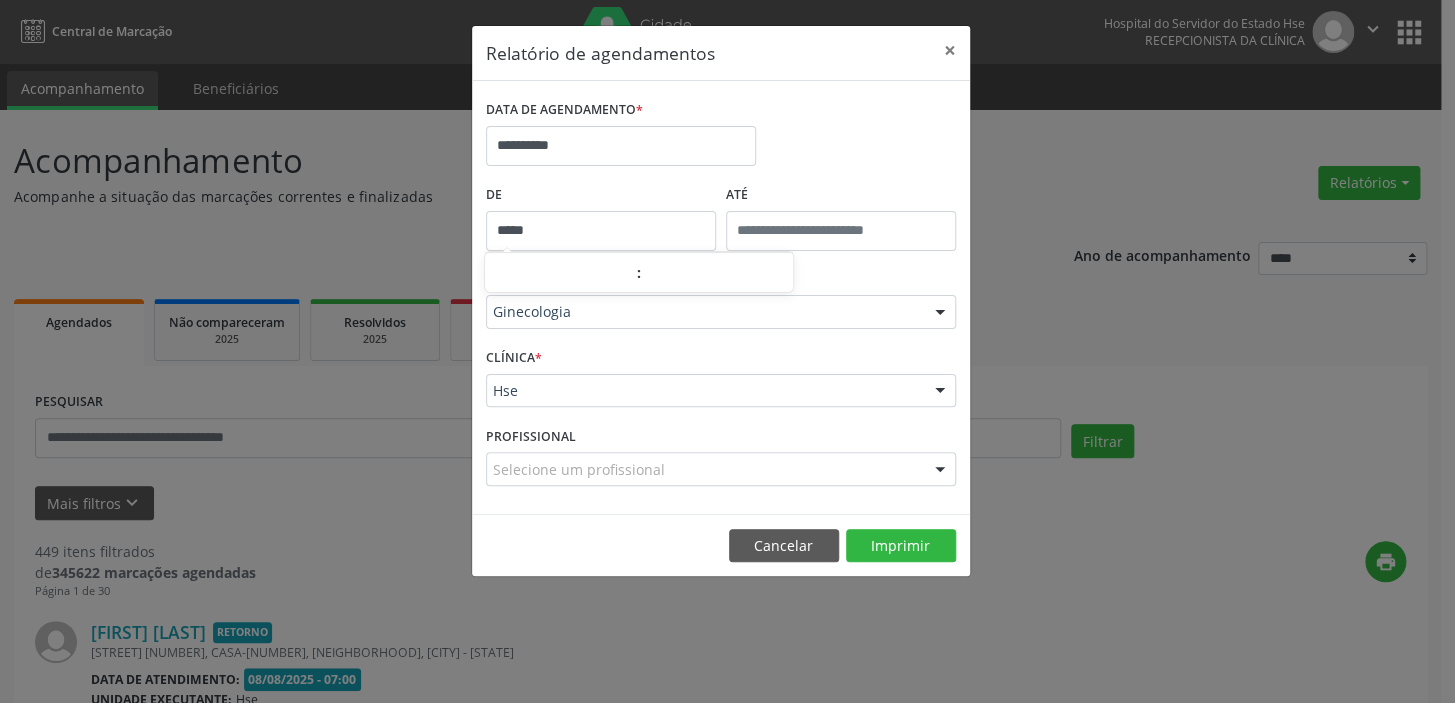 click on "**********" at bounding box center (727, 351) 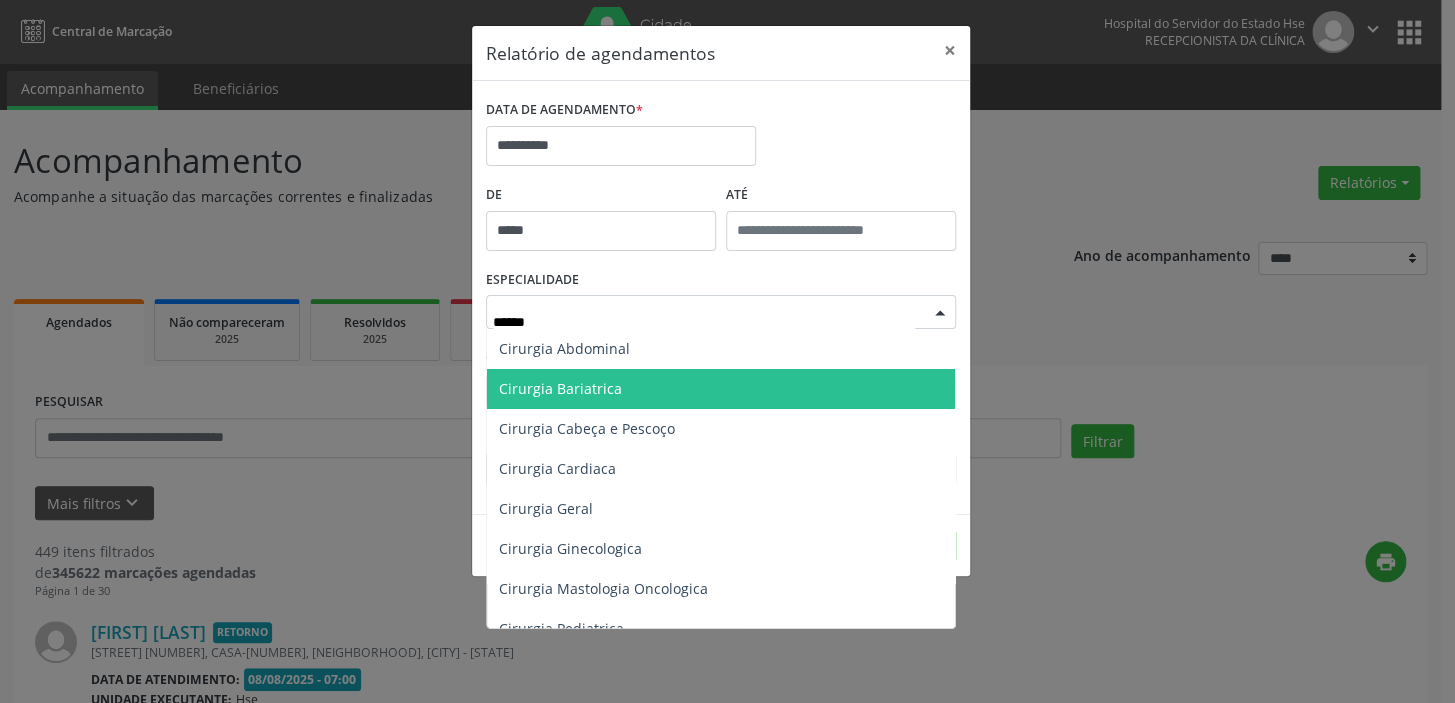type on "*******" 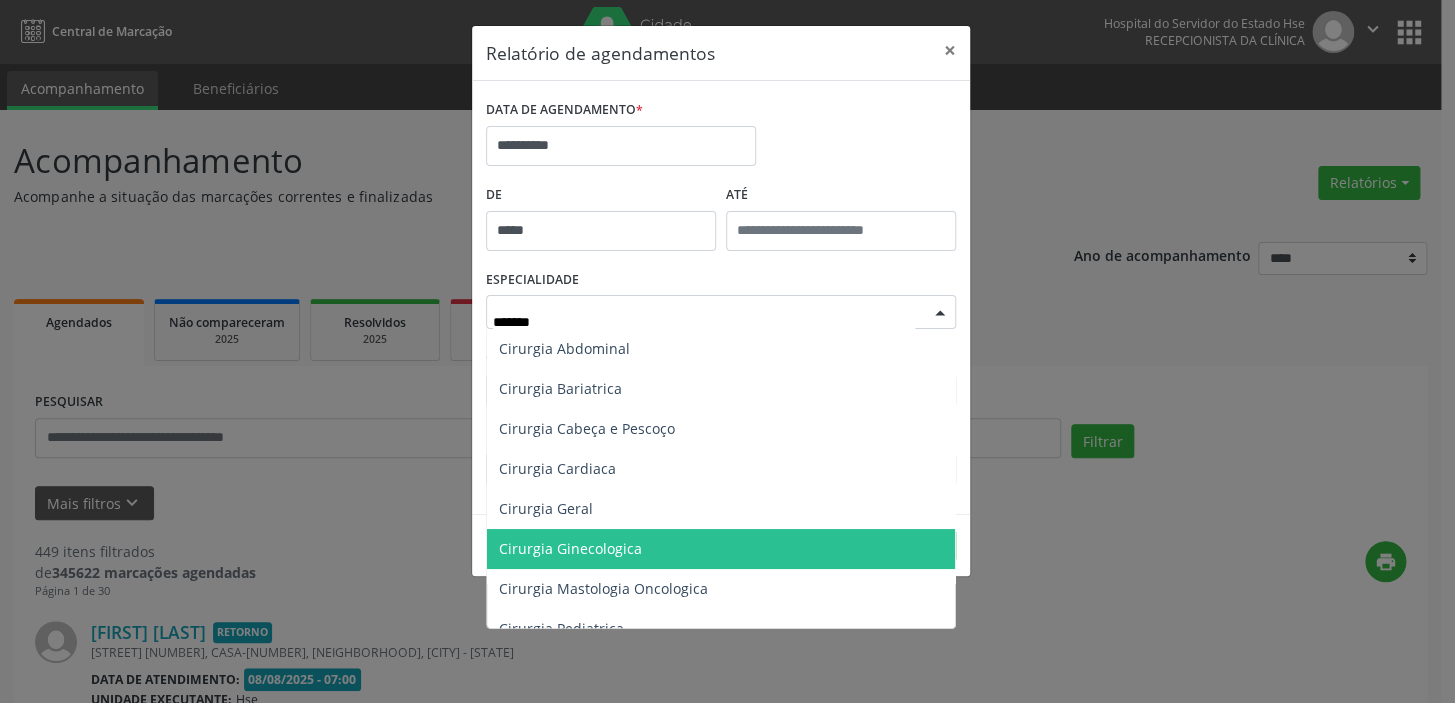 click on "Cirurgia Ginecologica" at bounding box center [570, 548] 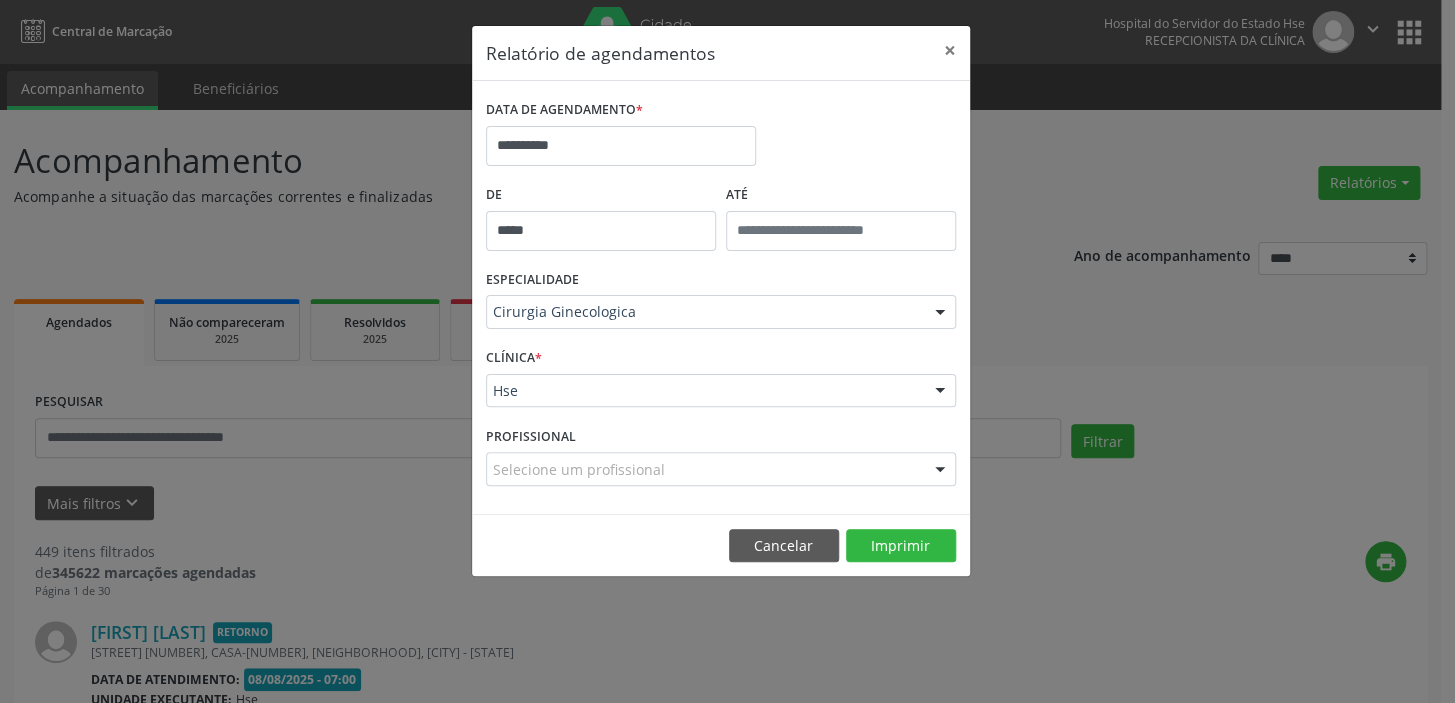 click at bounding box center [940, 392] 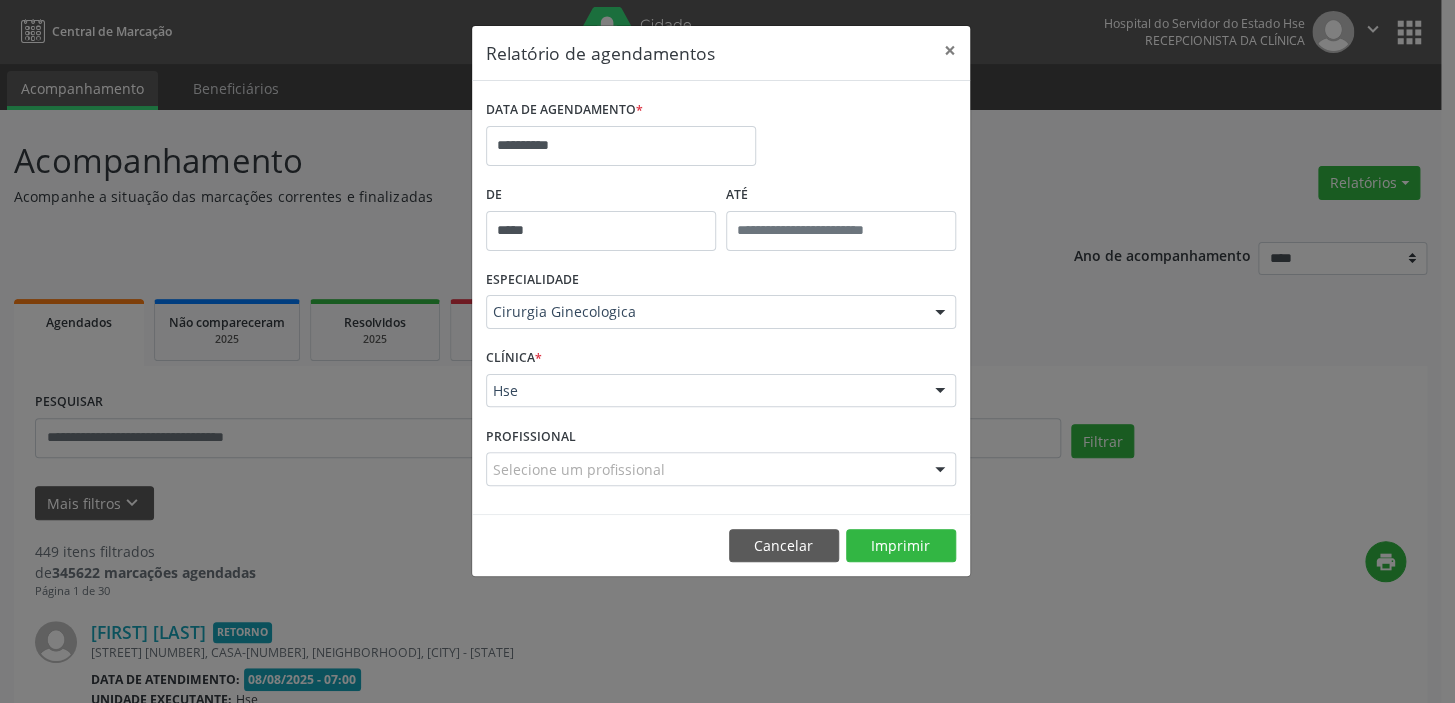 click at bounding box center (940, 392) 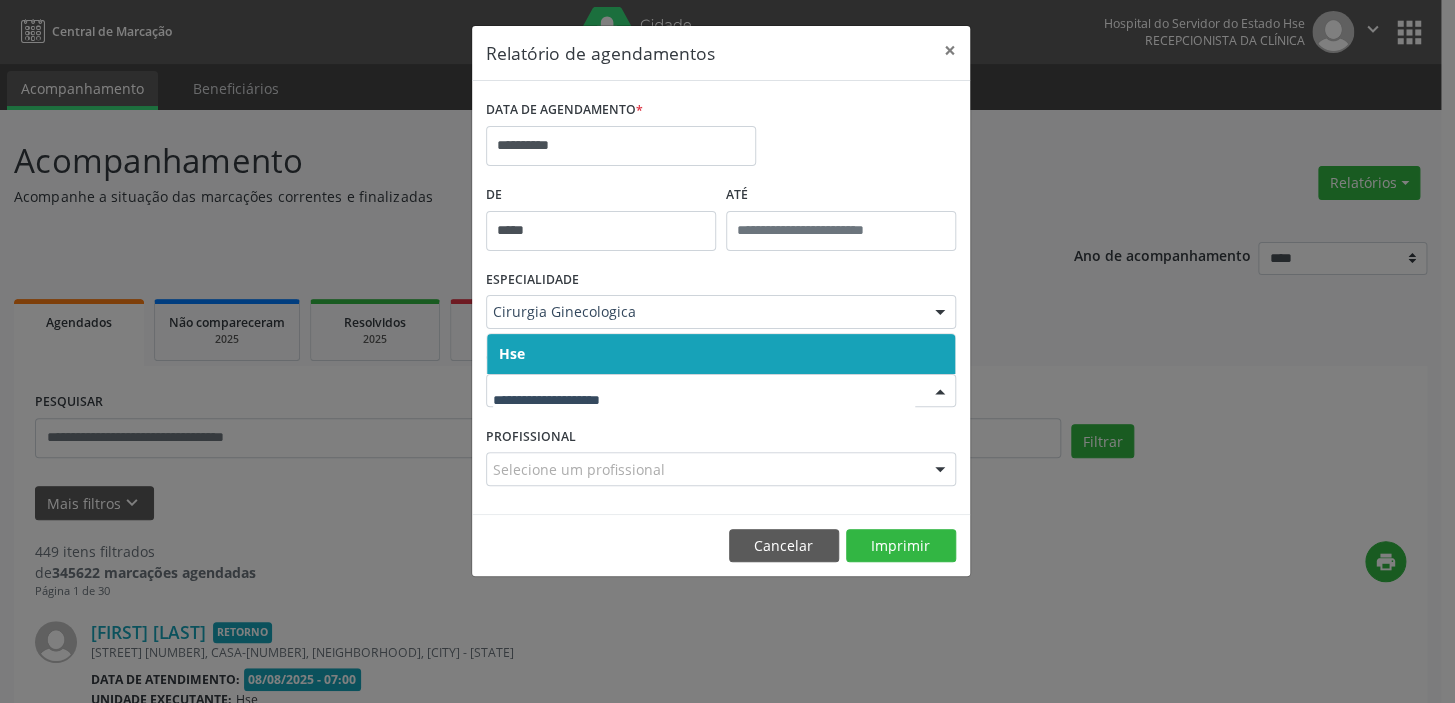 click on "Hse" at bounding box center [721, 354] 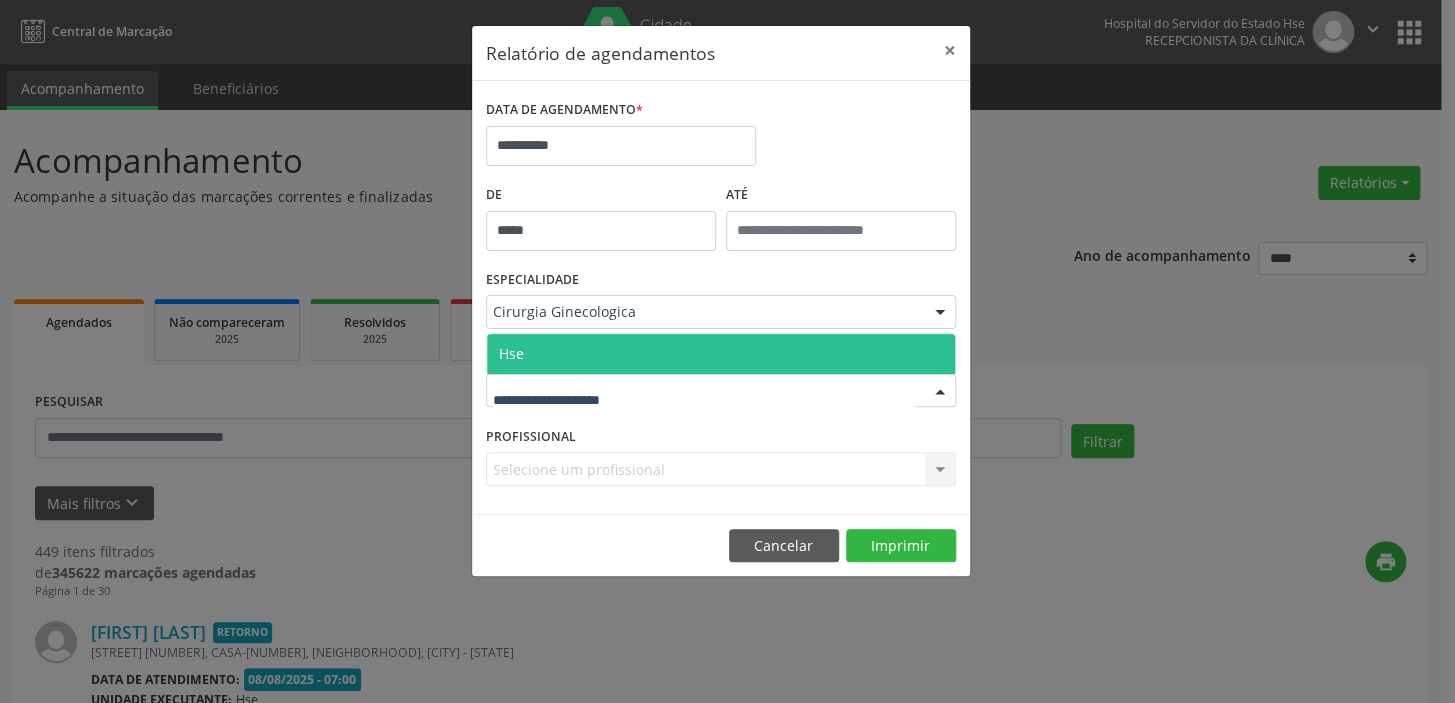 click at bounding box center [940, 392] 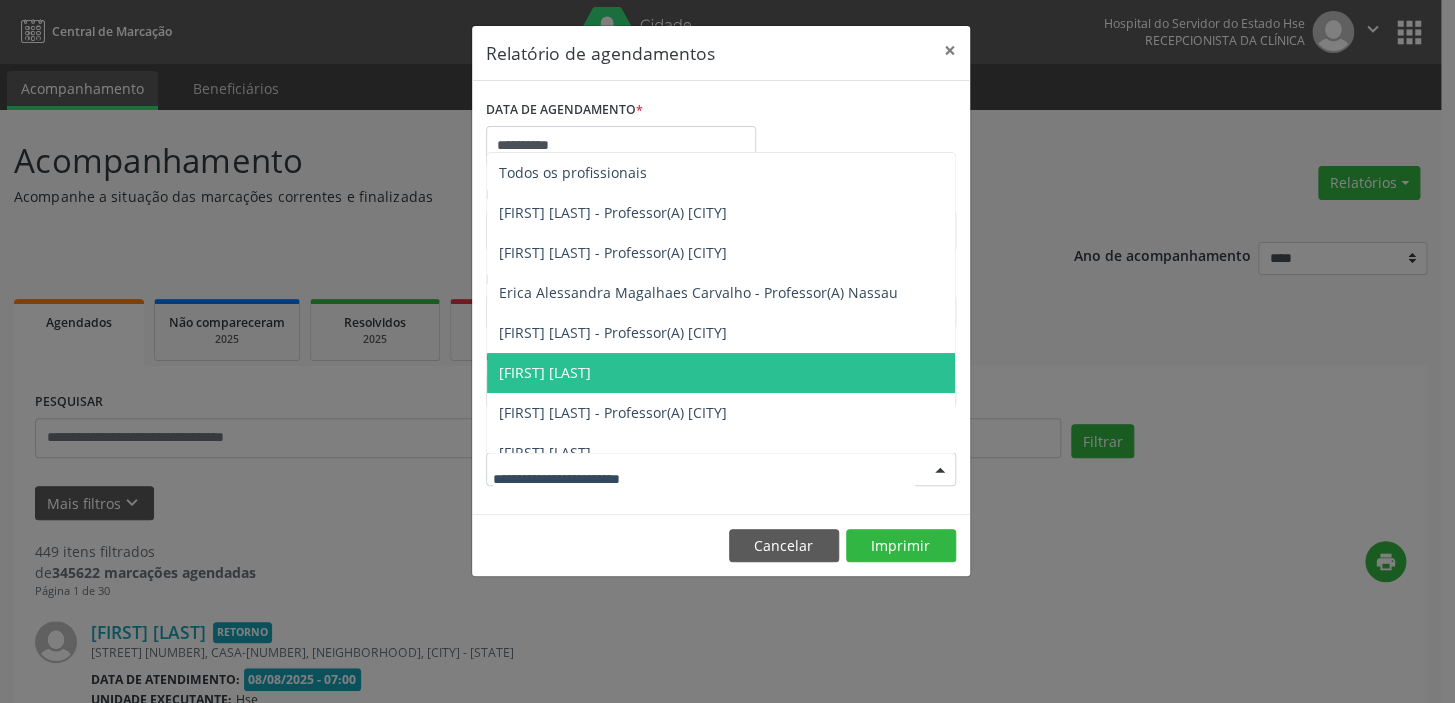 click at bounding box center [940, 470] 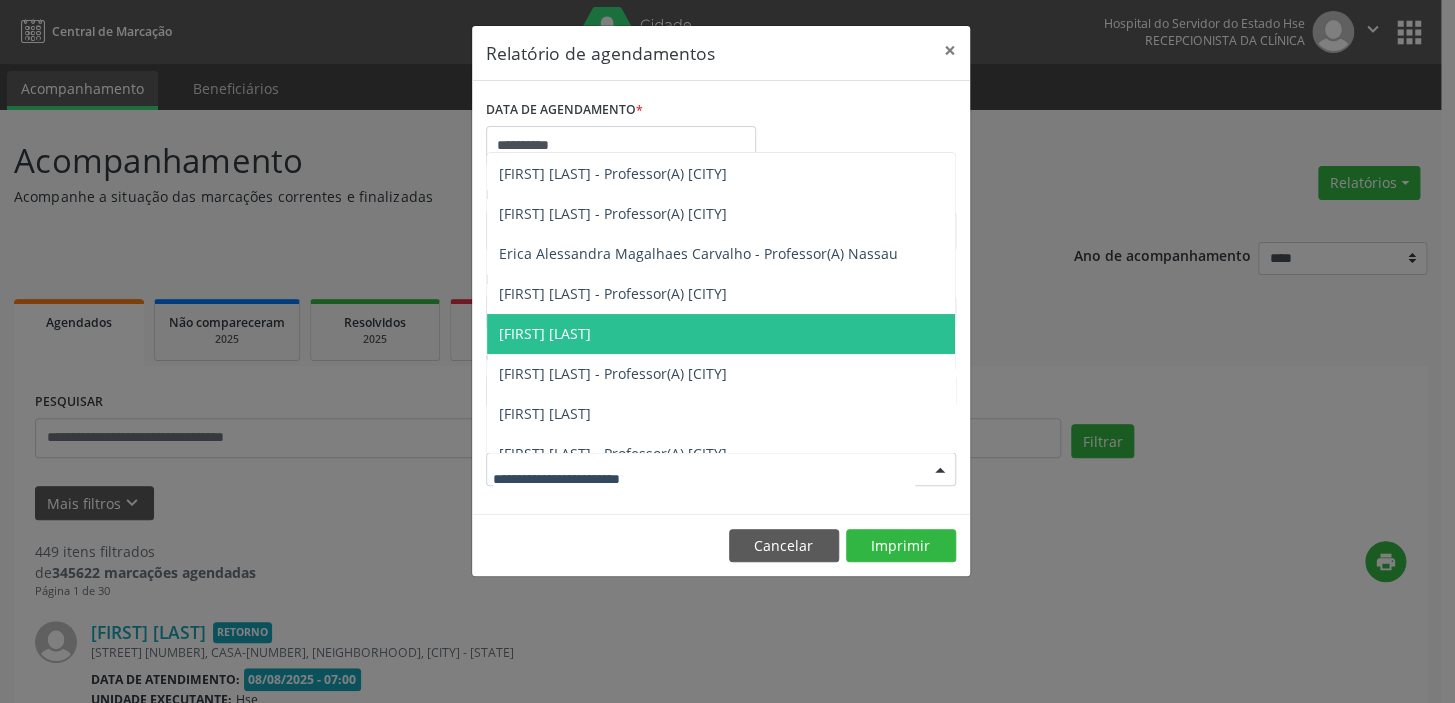 scroll, scrollTop: 0, scrollLeft: 0, axis: both 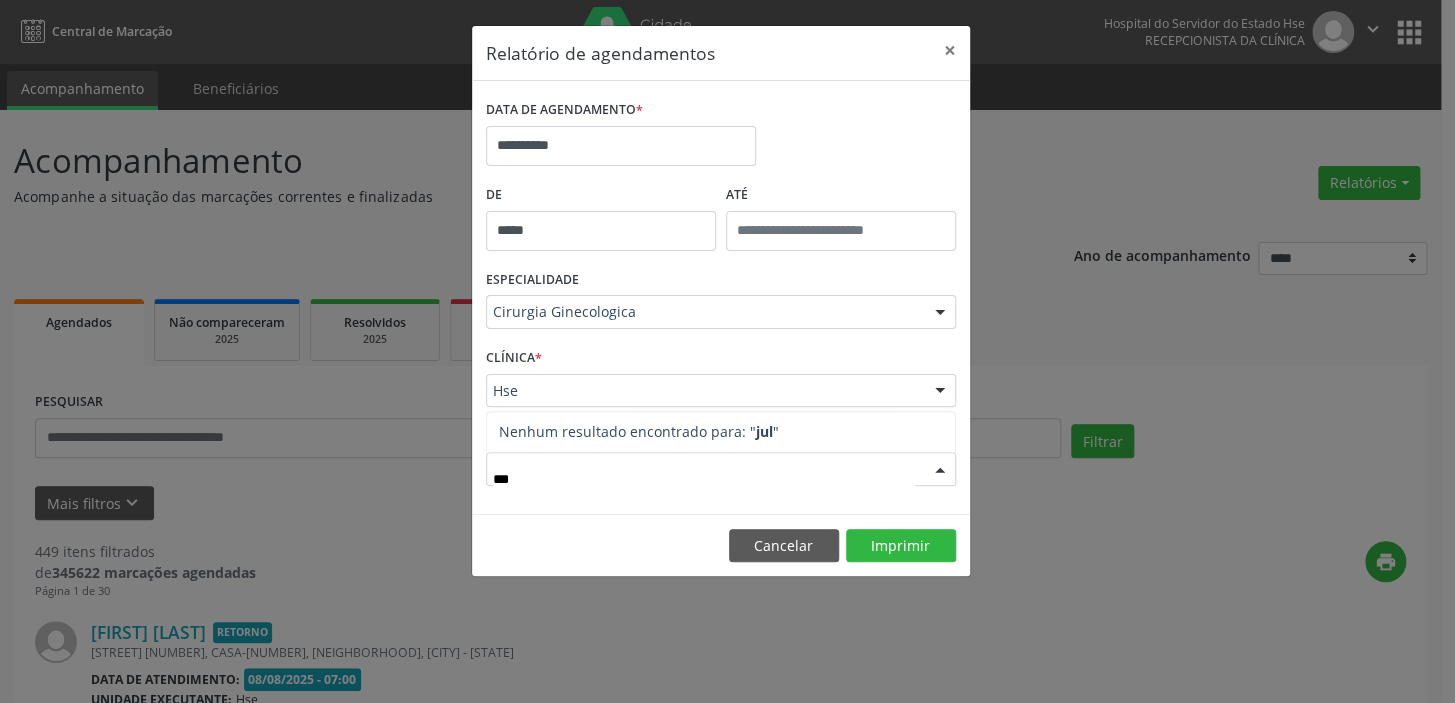 type on "****" 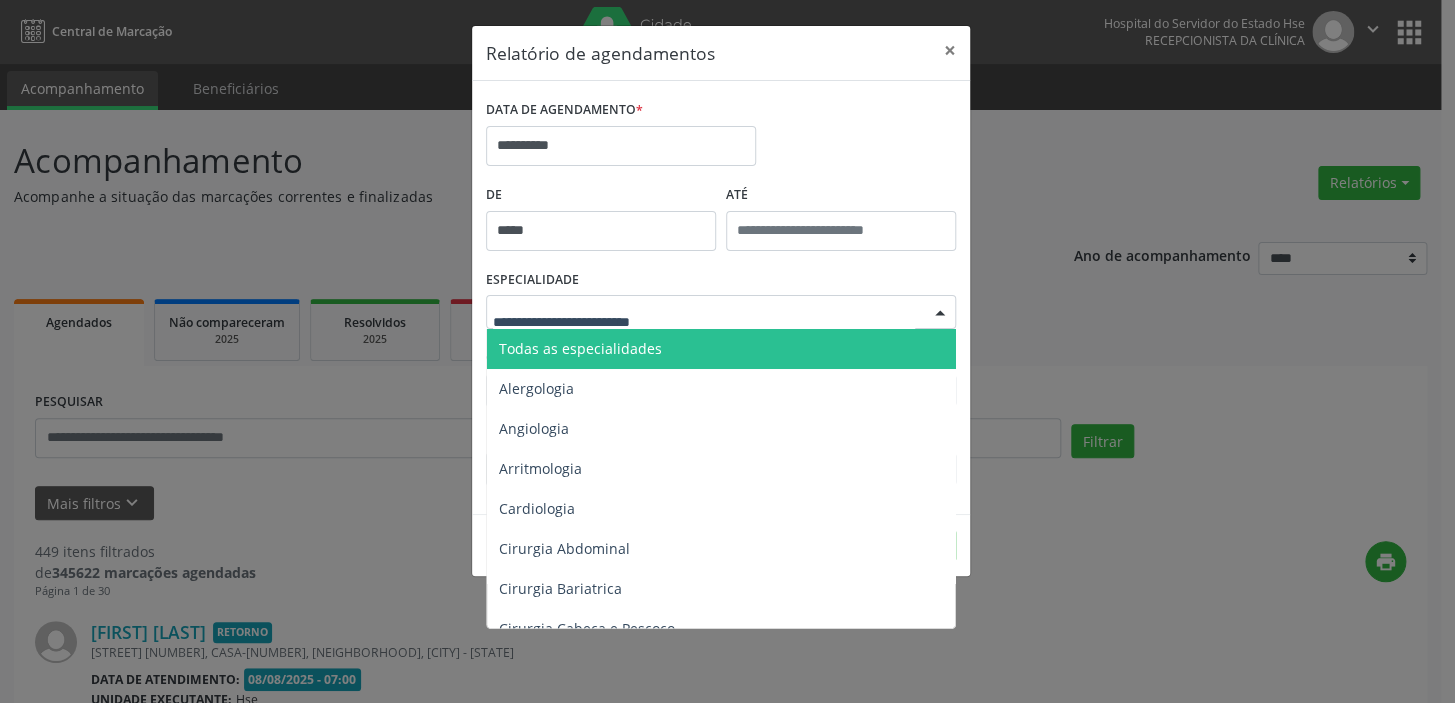 drag, startPoint x: 0, startPoint y: 738, endPoint x: 669, endPoint y: 296, distance: 801.82605 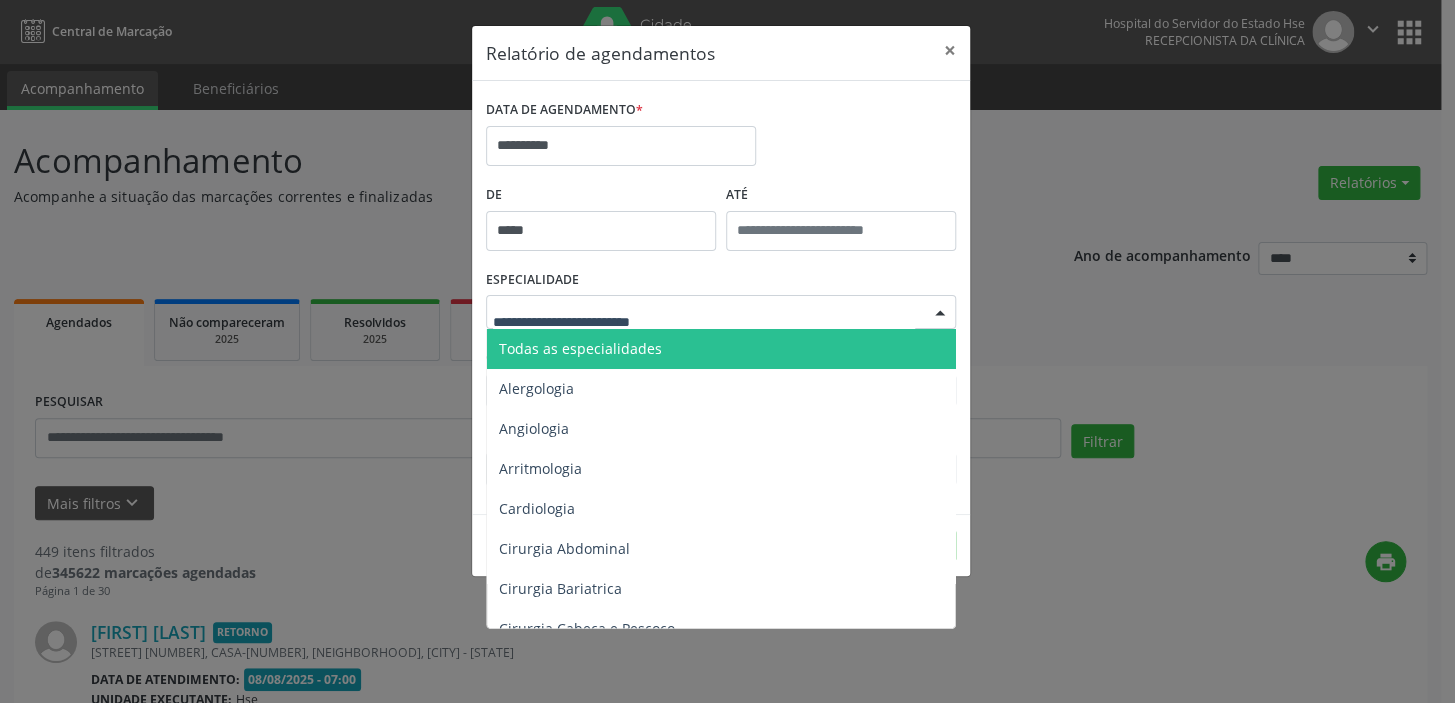 type on "*" 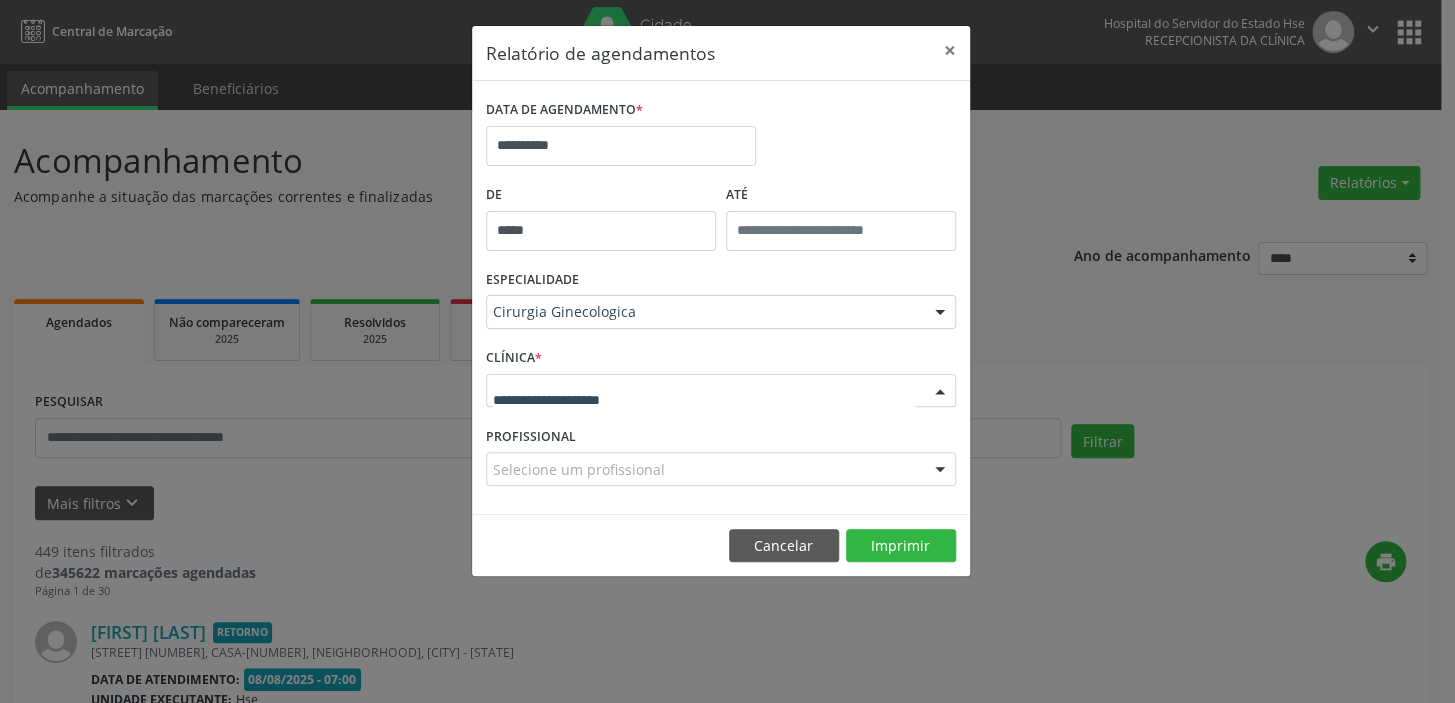 click at bounding box center (940, 392) 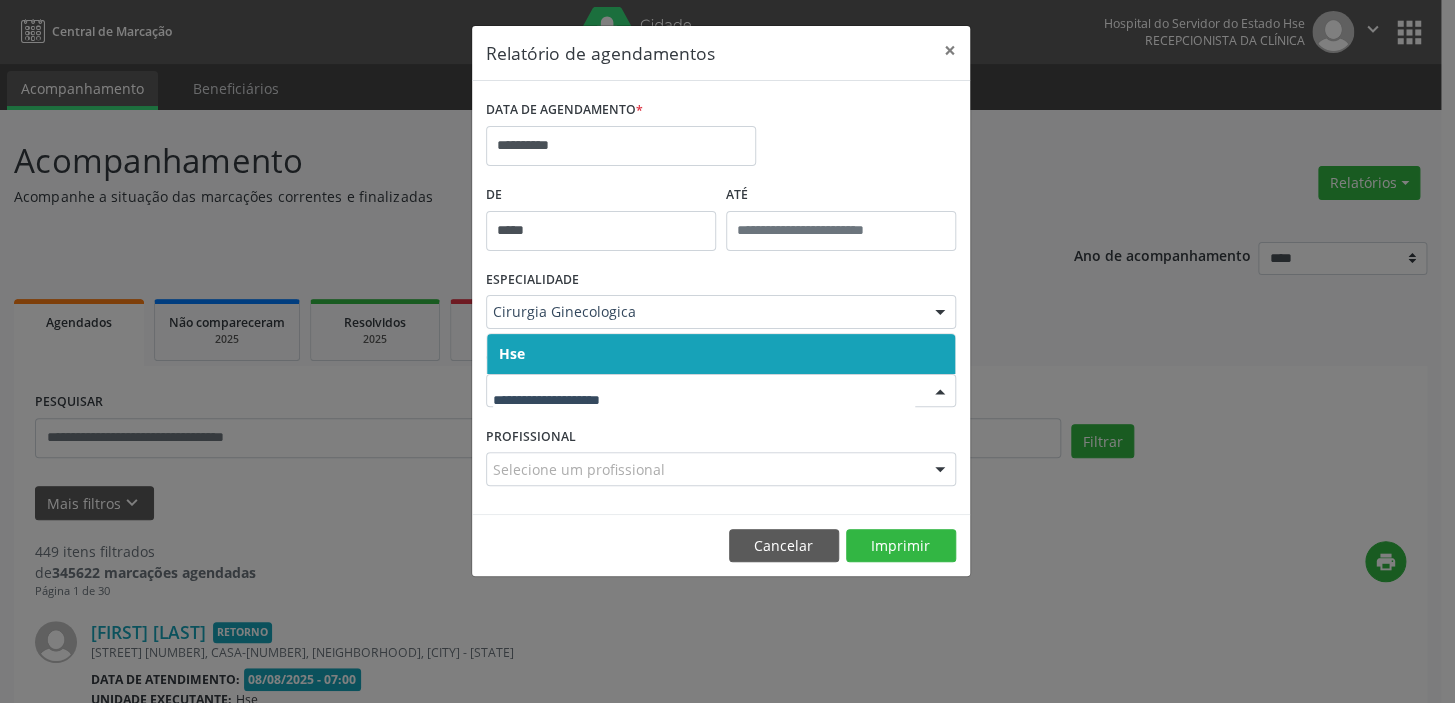 click on "Hse" at bounding box center [721, 354] 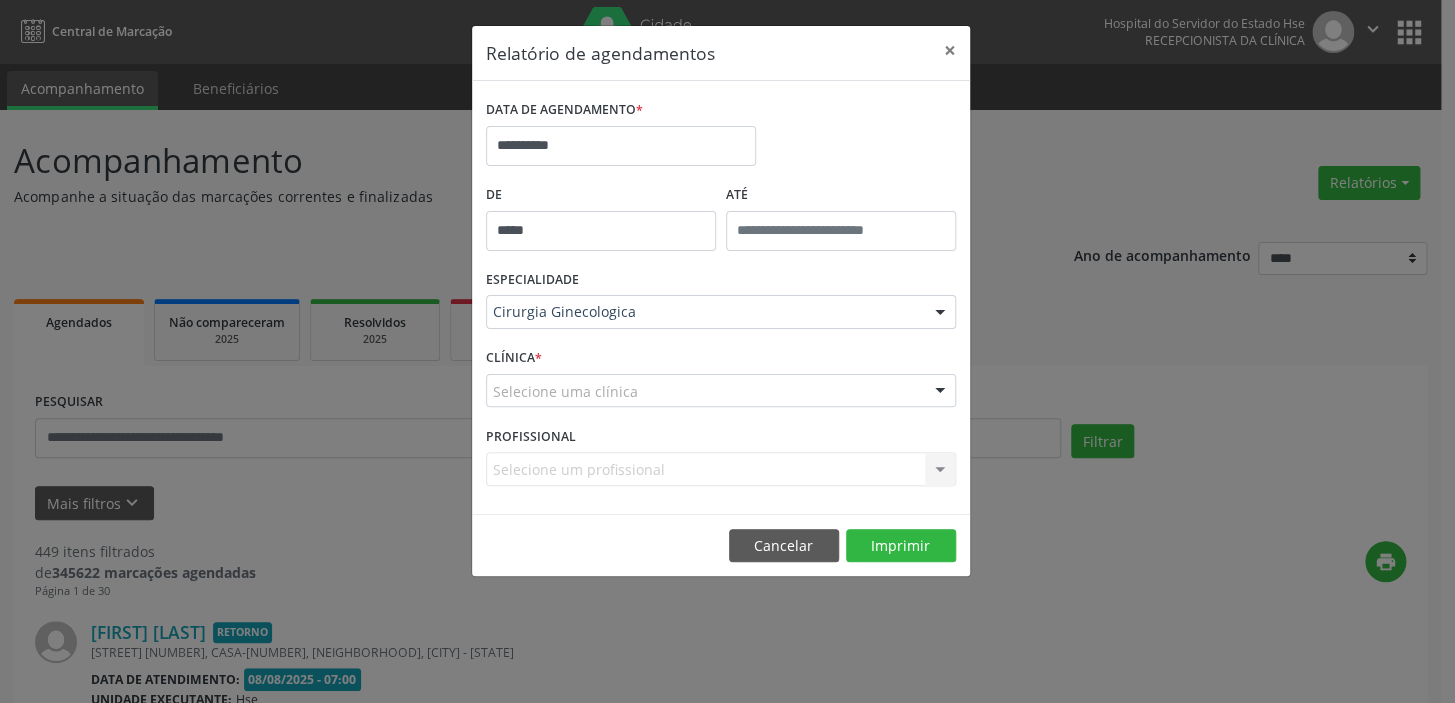 click at bounding box center (940, 392) 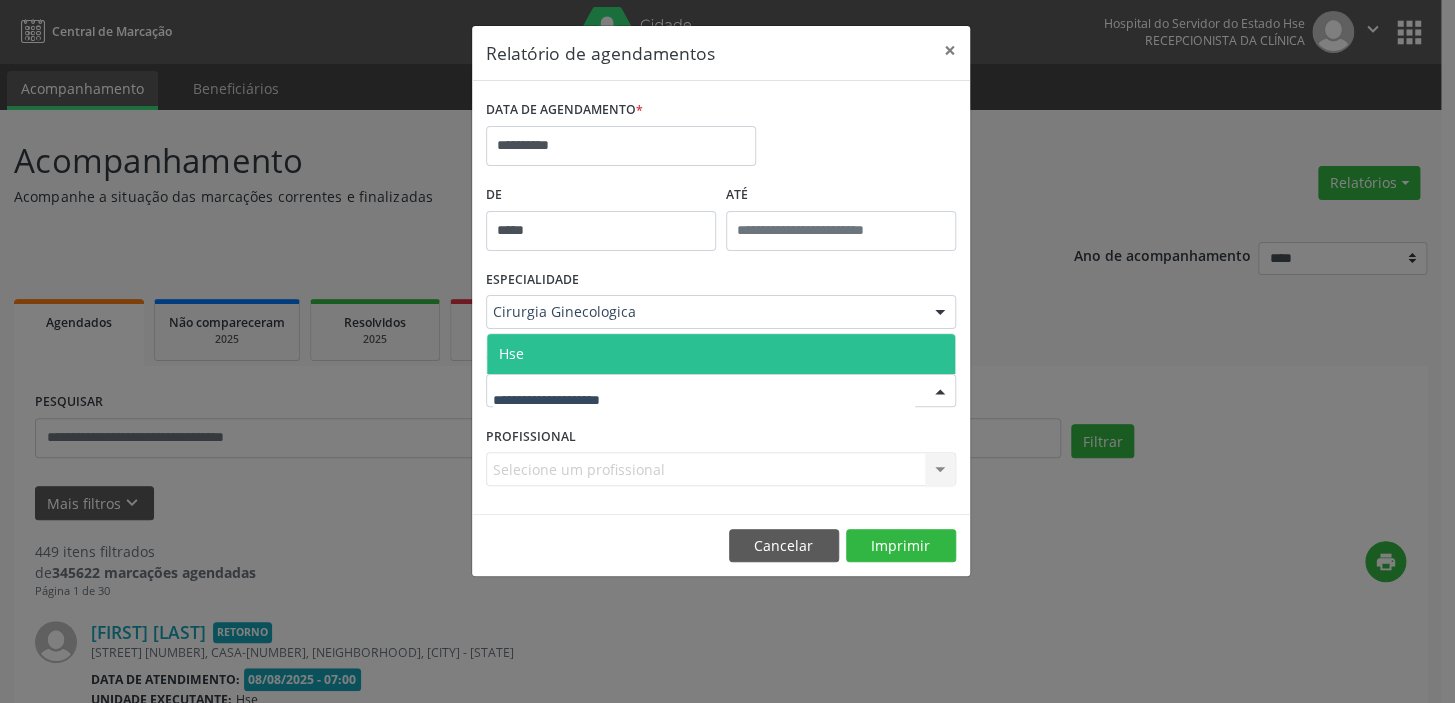 click on "Hse" at bounding box center [721, 354] 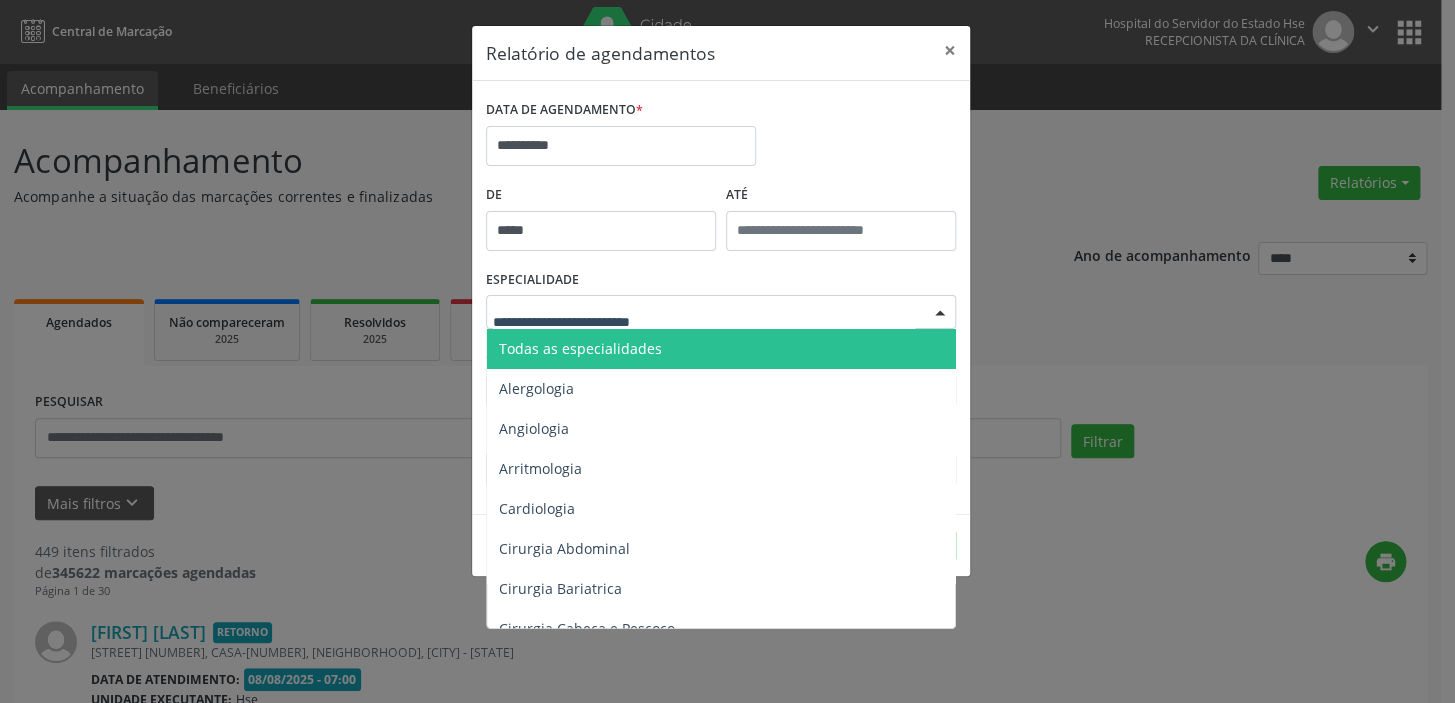 click at bounding box center [704, 322] 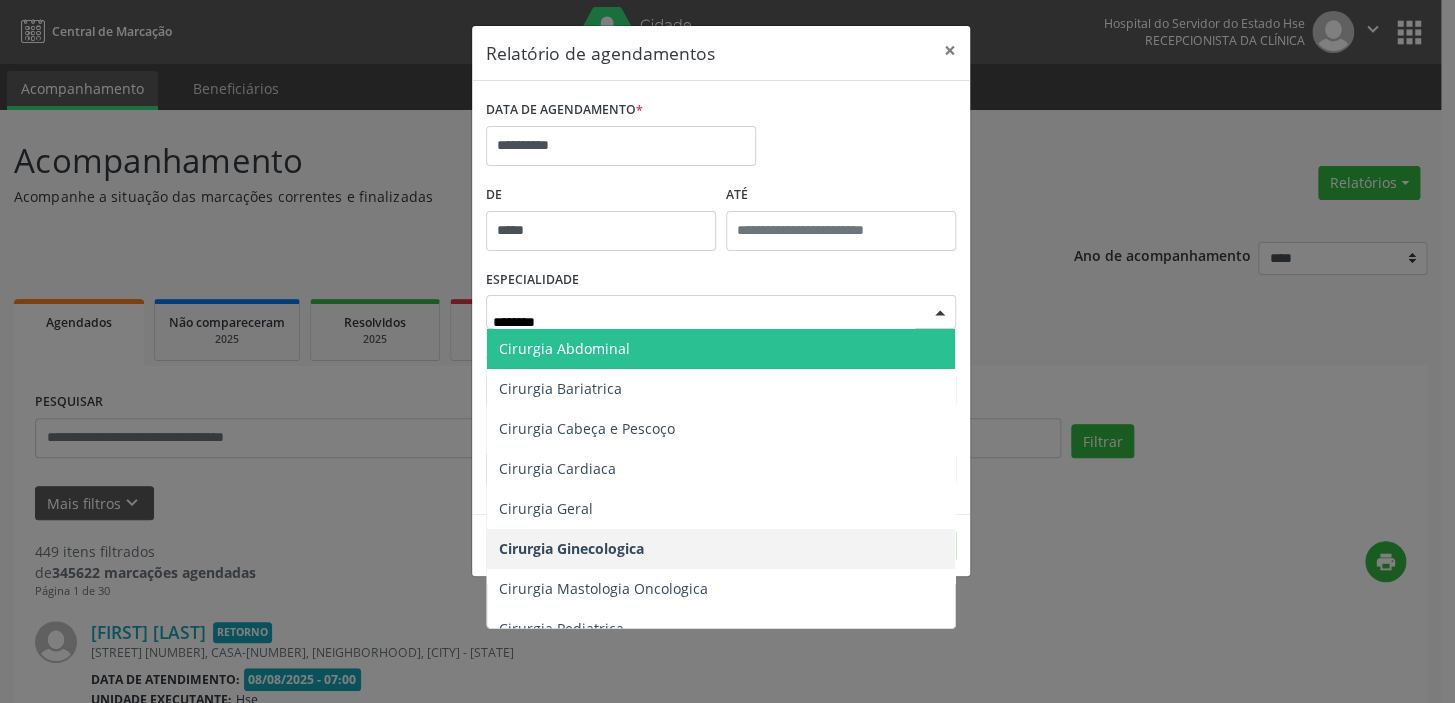 type on "********" 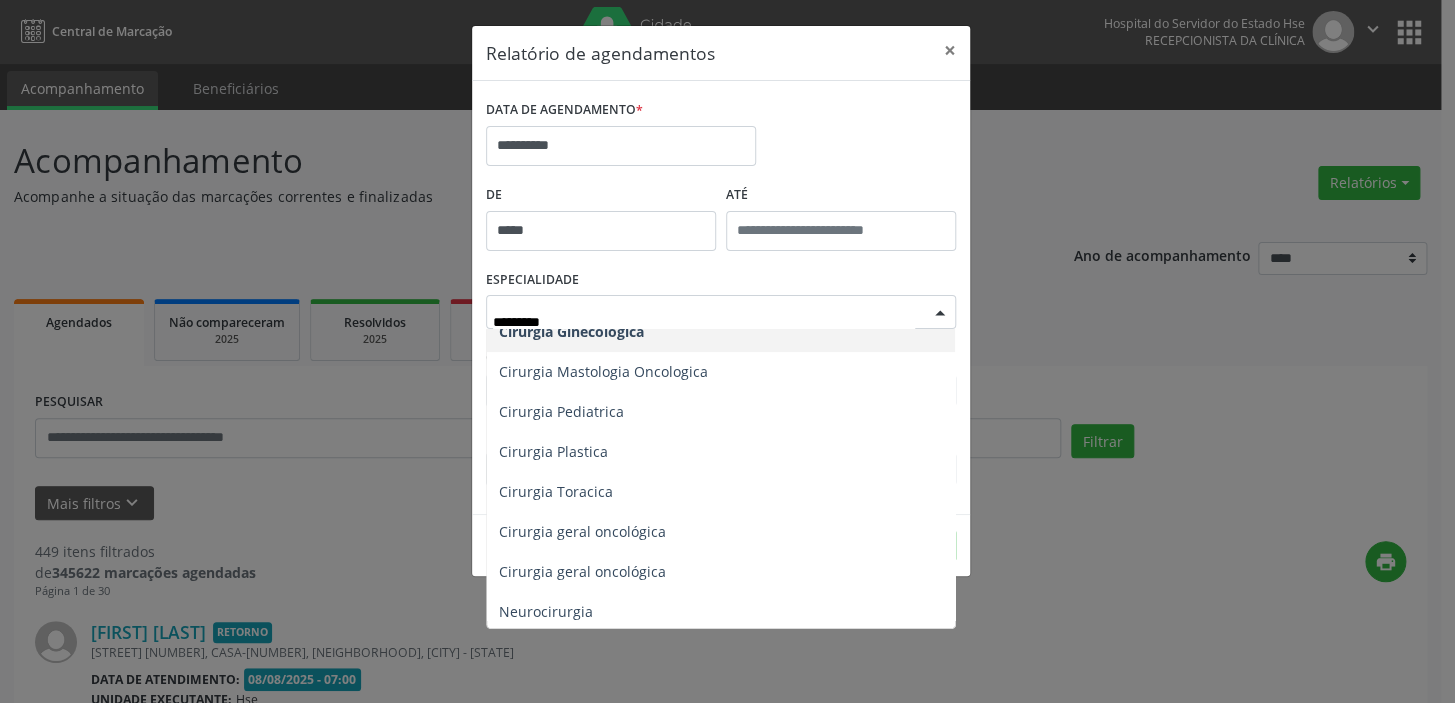scroll, scrollTop: 220, scrollLeft: 0, axis: vertical 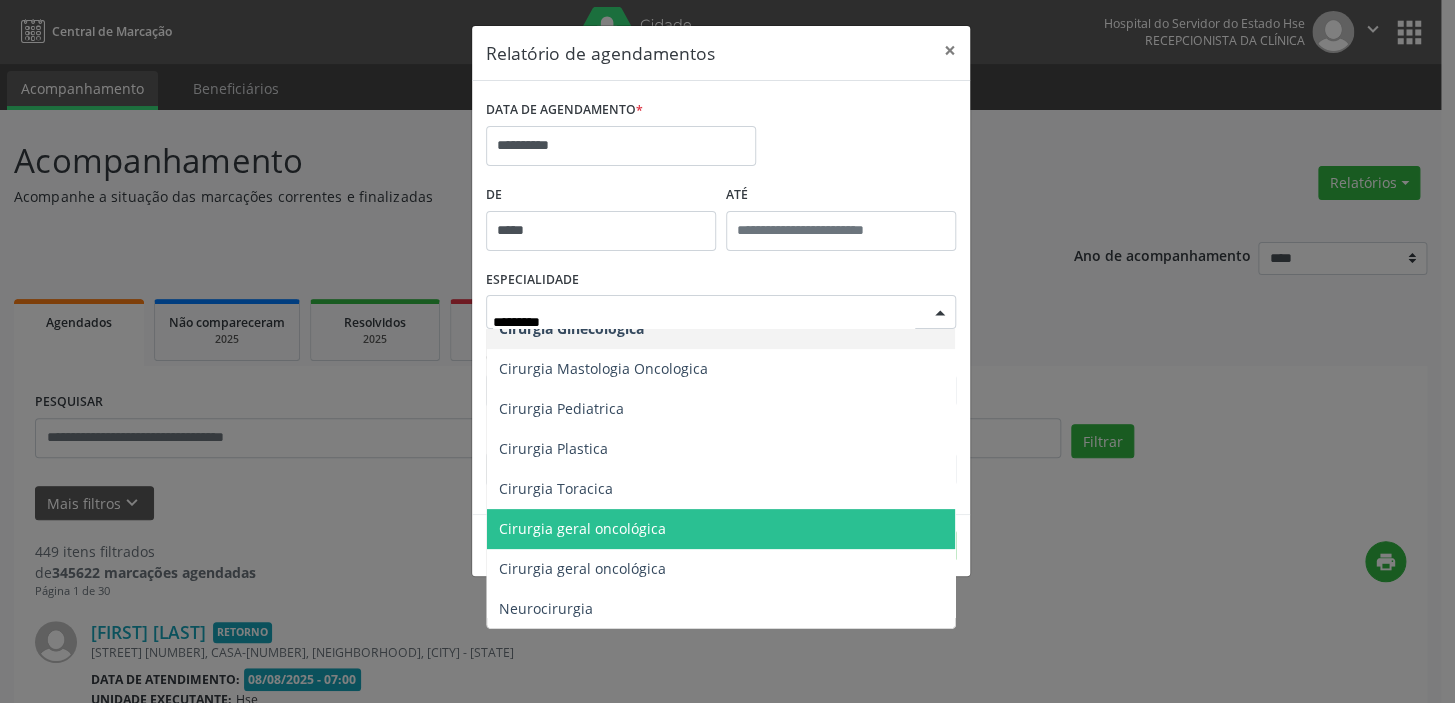 click on "Cirurgia geral oncológica" at bounding box center [582, 528] 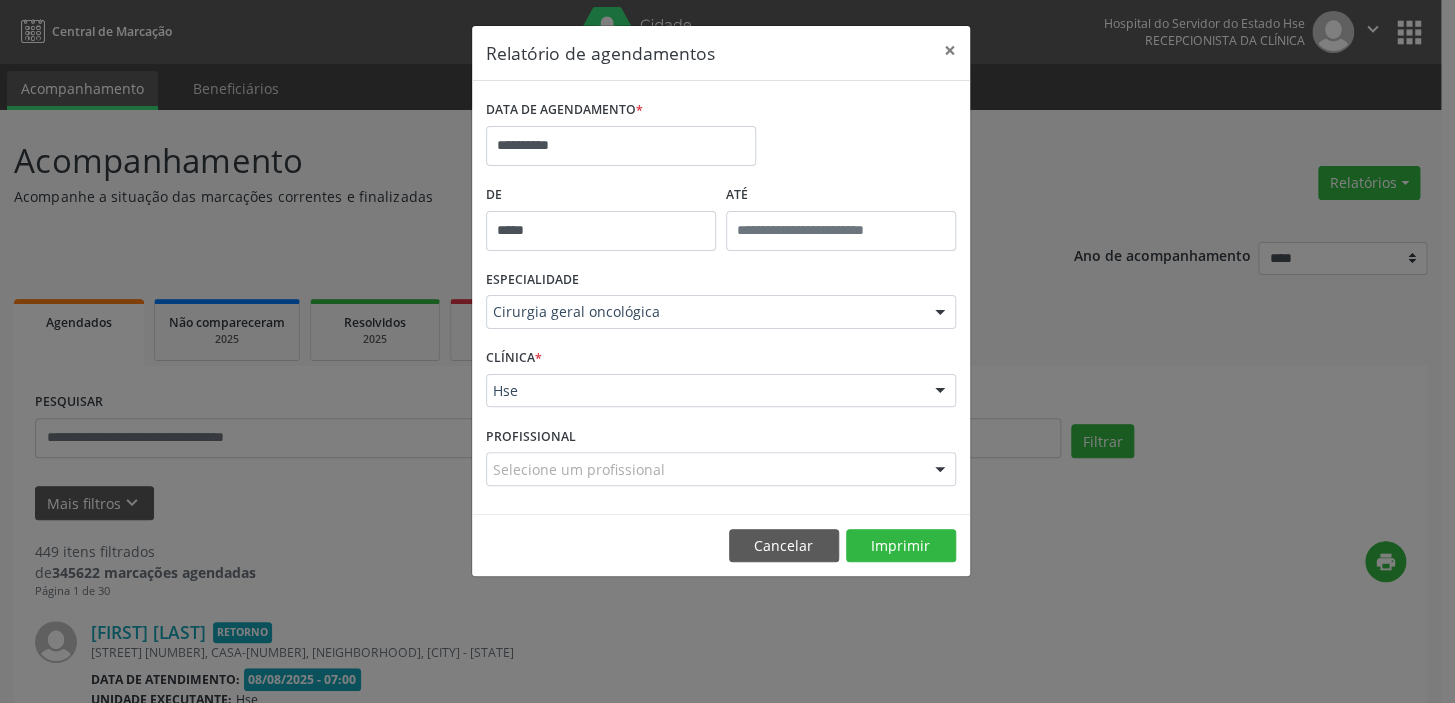click at bounding box center (940, 470) 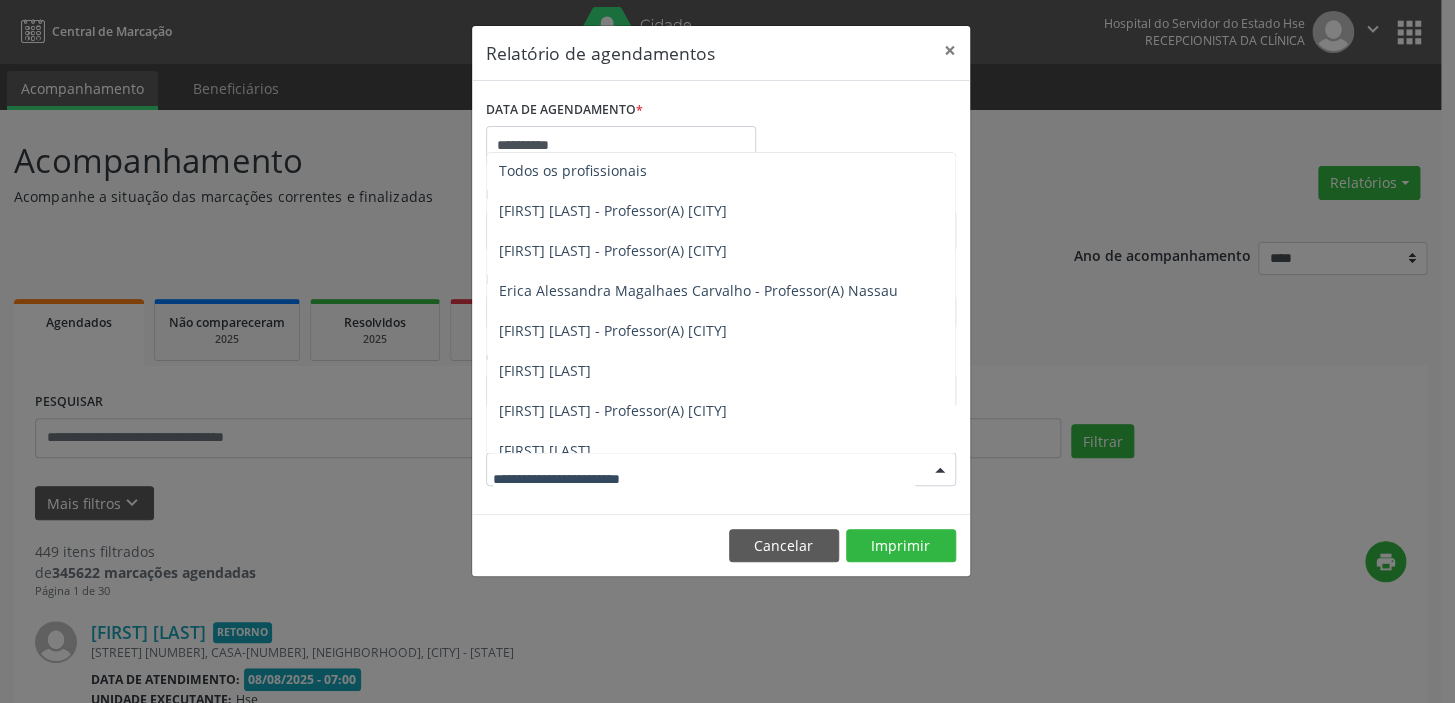 scroll, scrollTop: 0, scrollLeft: 0, axis: both 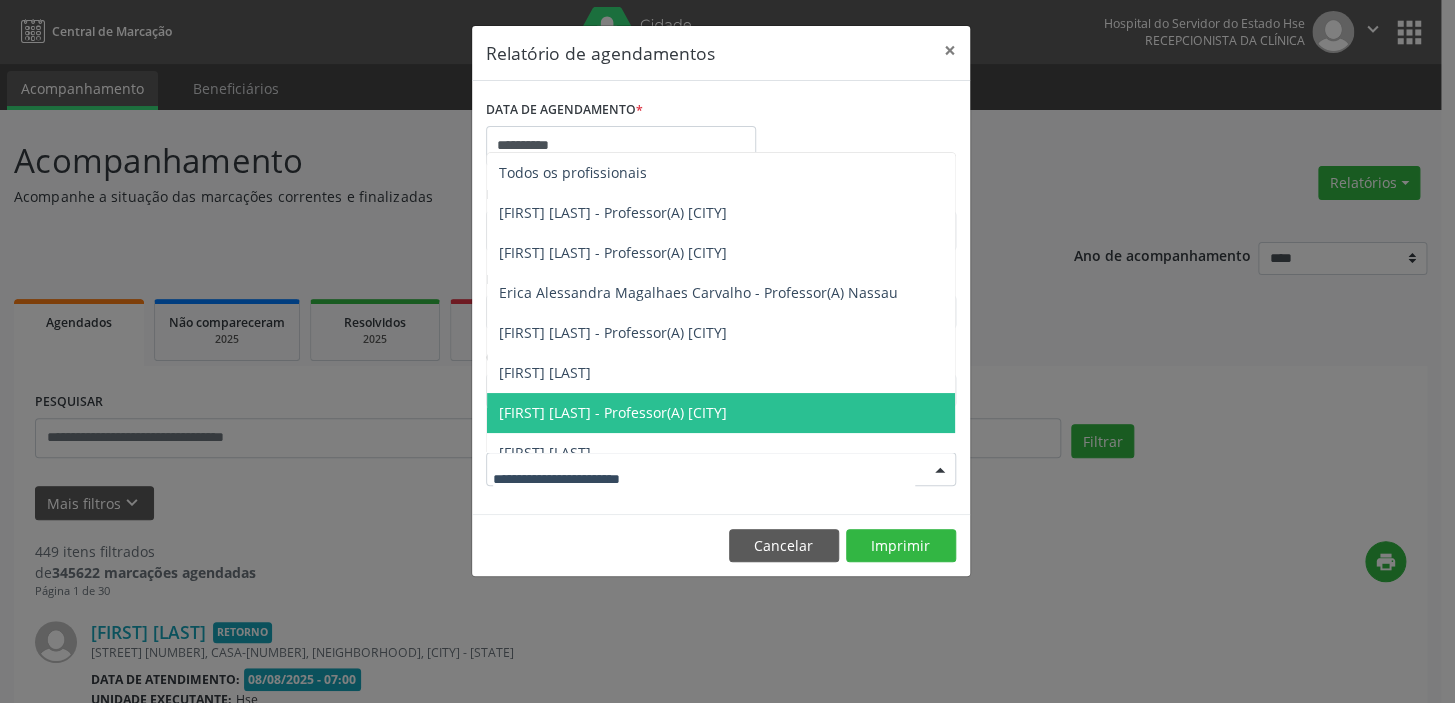 click on "**********" at bounding box center (727, 351) 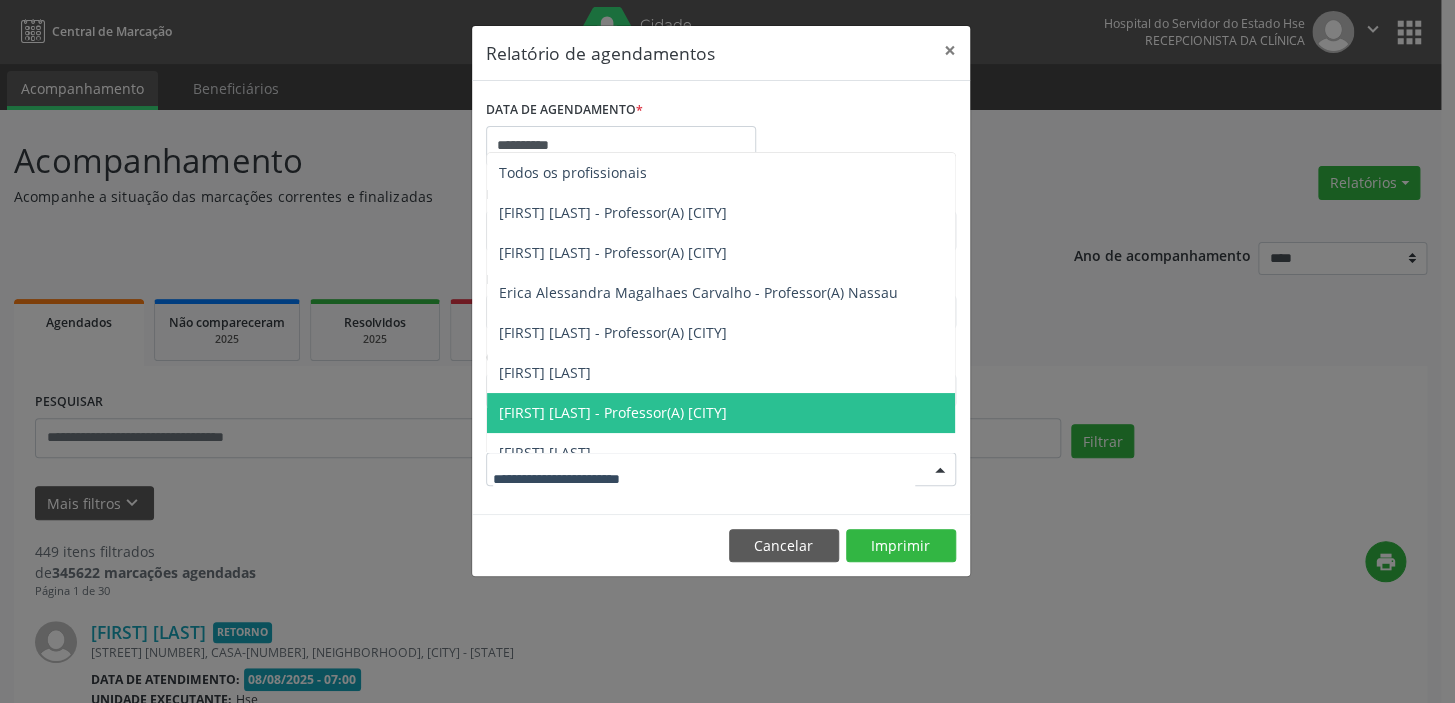 click at bounding box center (940, 470) 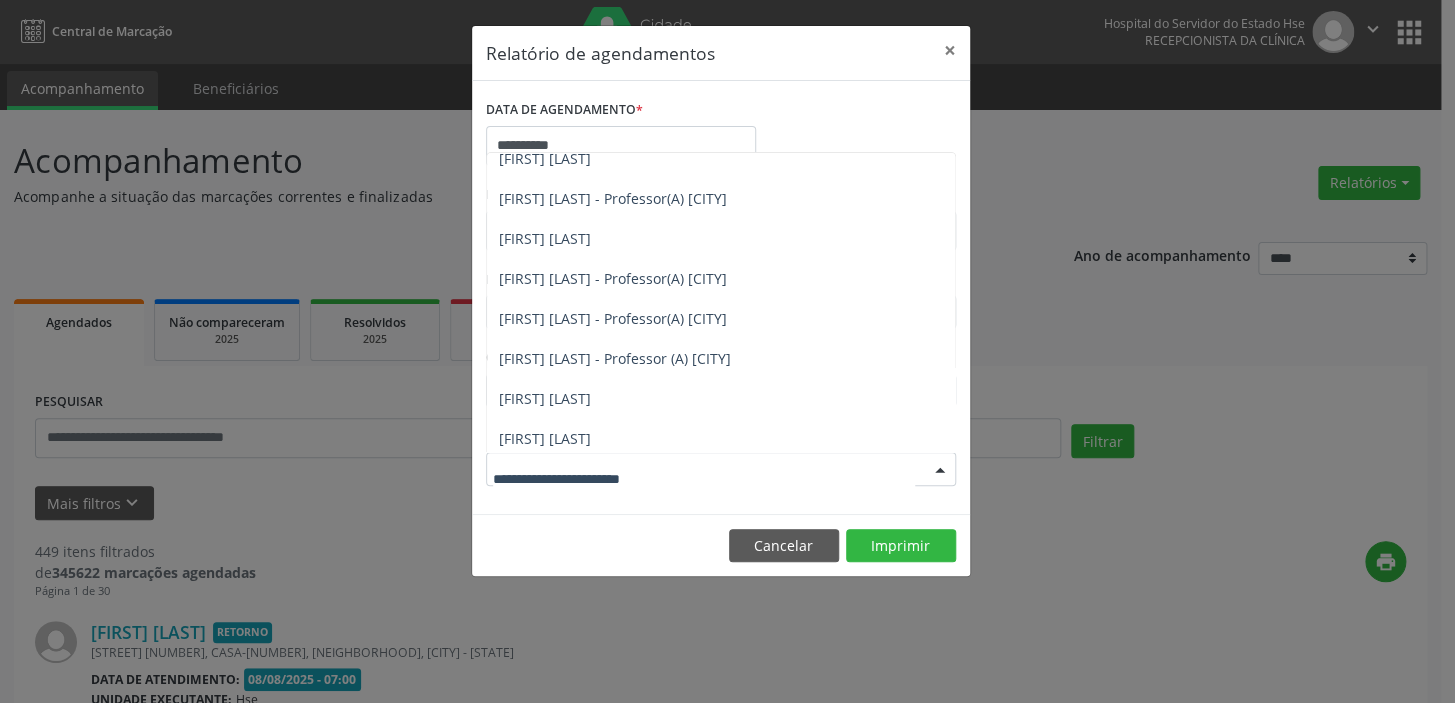 scroll, scrollTop: 300, scrollLeft: 0, axis: vertical 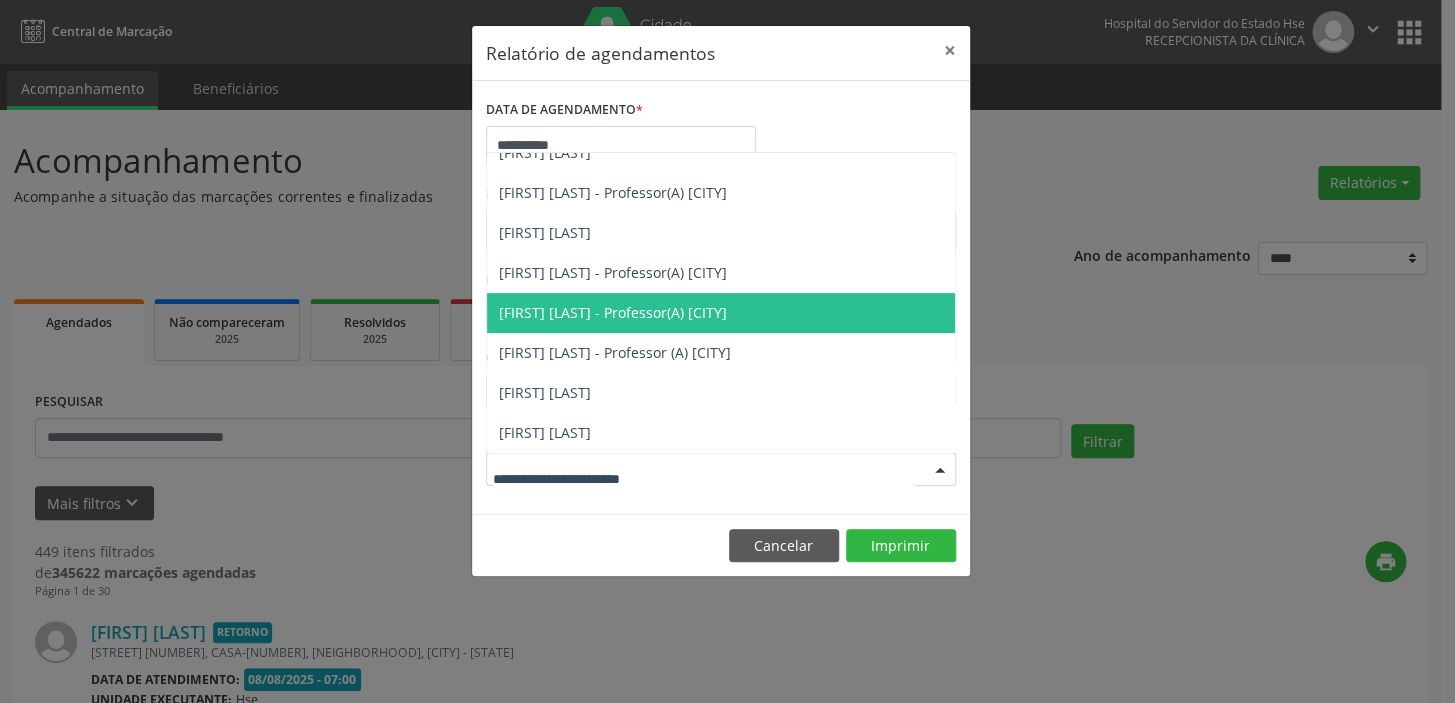 click on "**********" at bounding box center (727, 351) 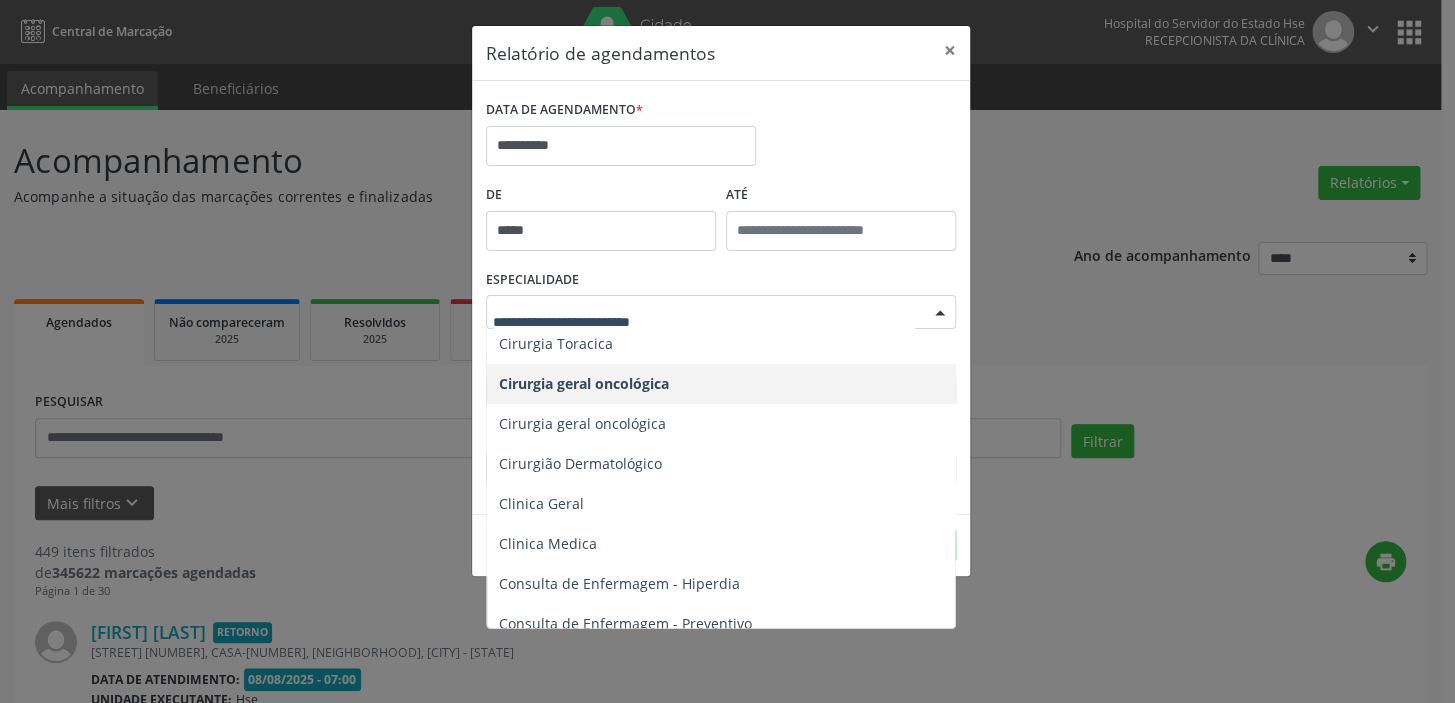 scroll, scrollTop: 472, scrollLeft: 0, axis: vertical 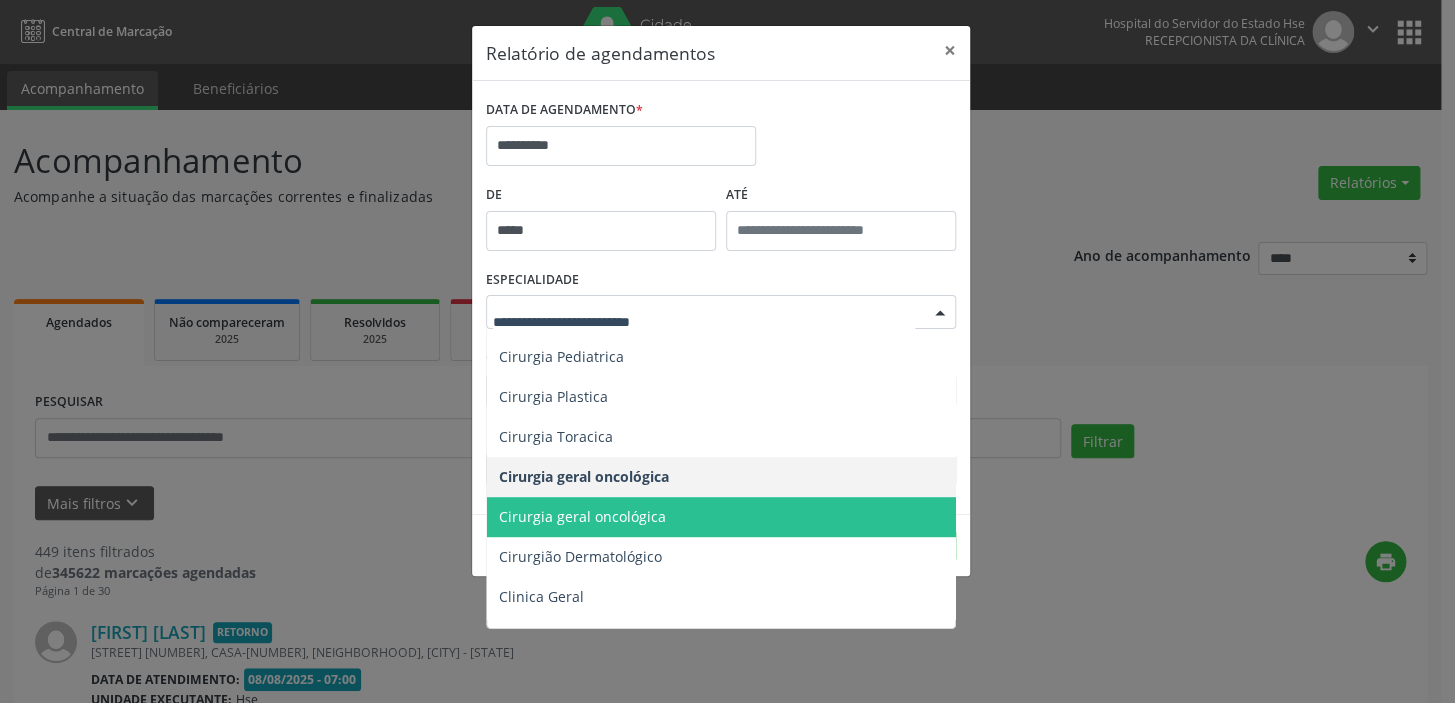 click on "Cirurgia geral oncológica" at bounding box center [722, 517] 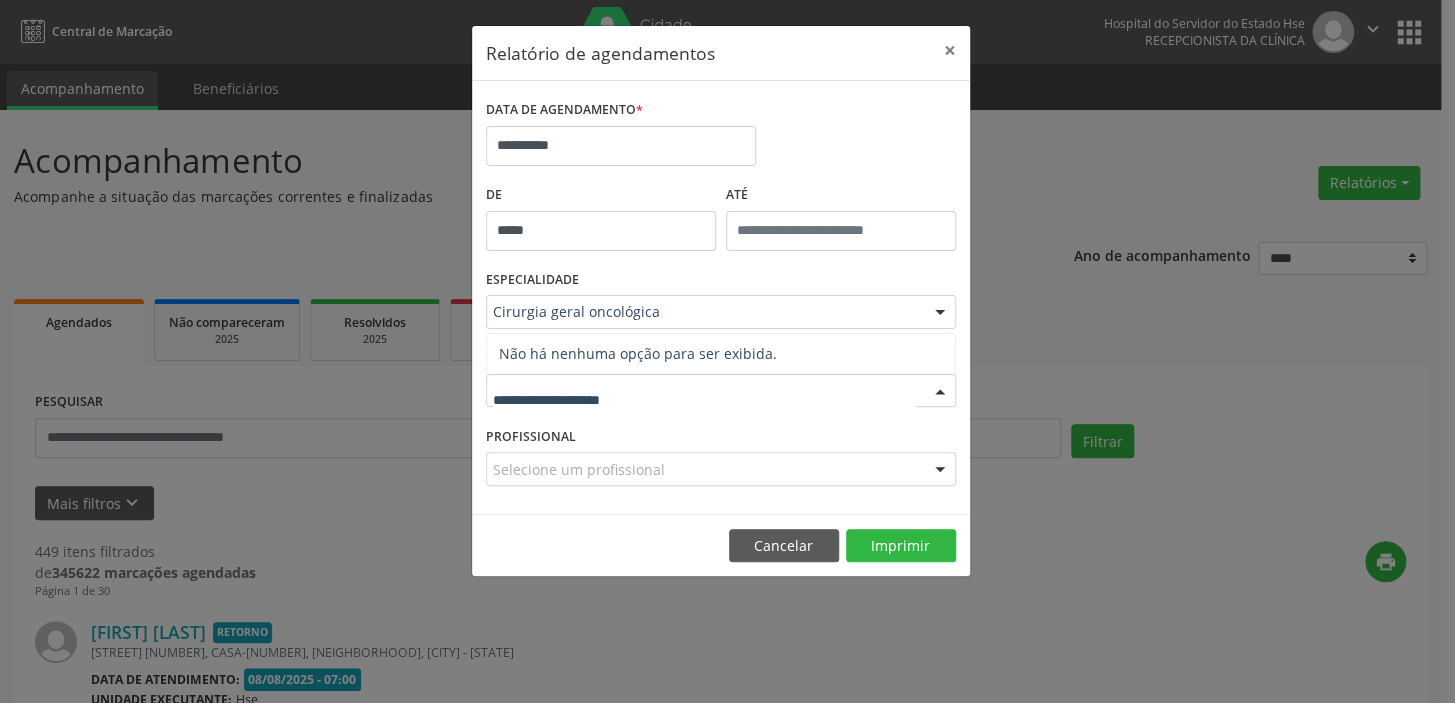 click at bounding box center [940, 392] 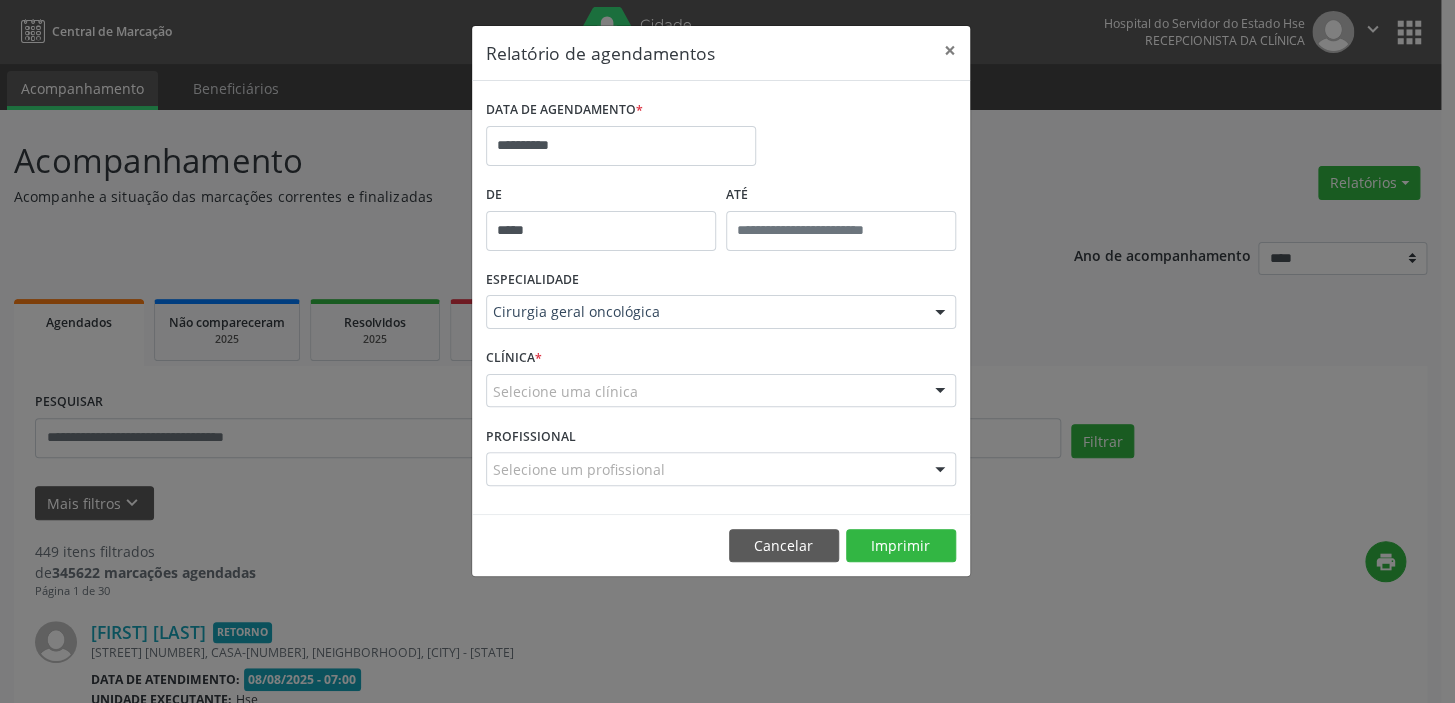 click at bounding box center (940, 392) 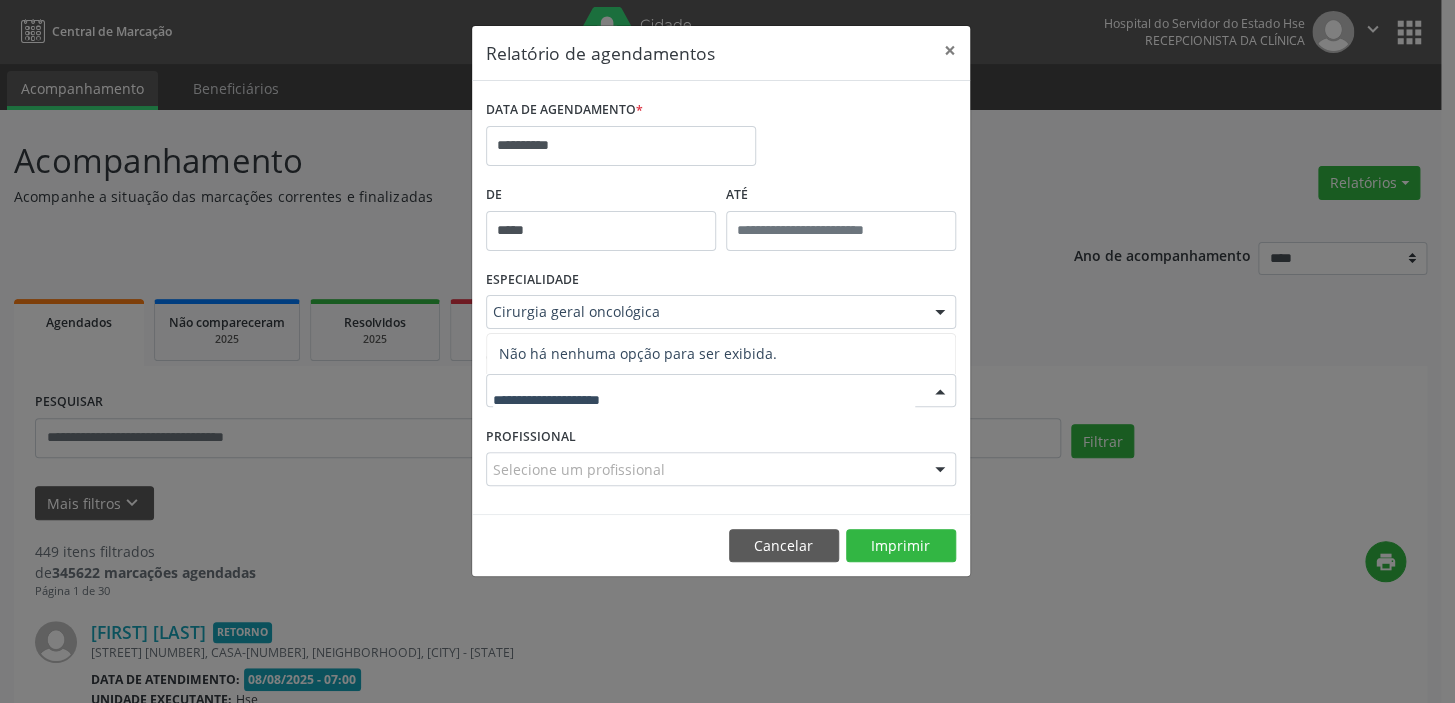 click at bounding box center [940, 392] 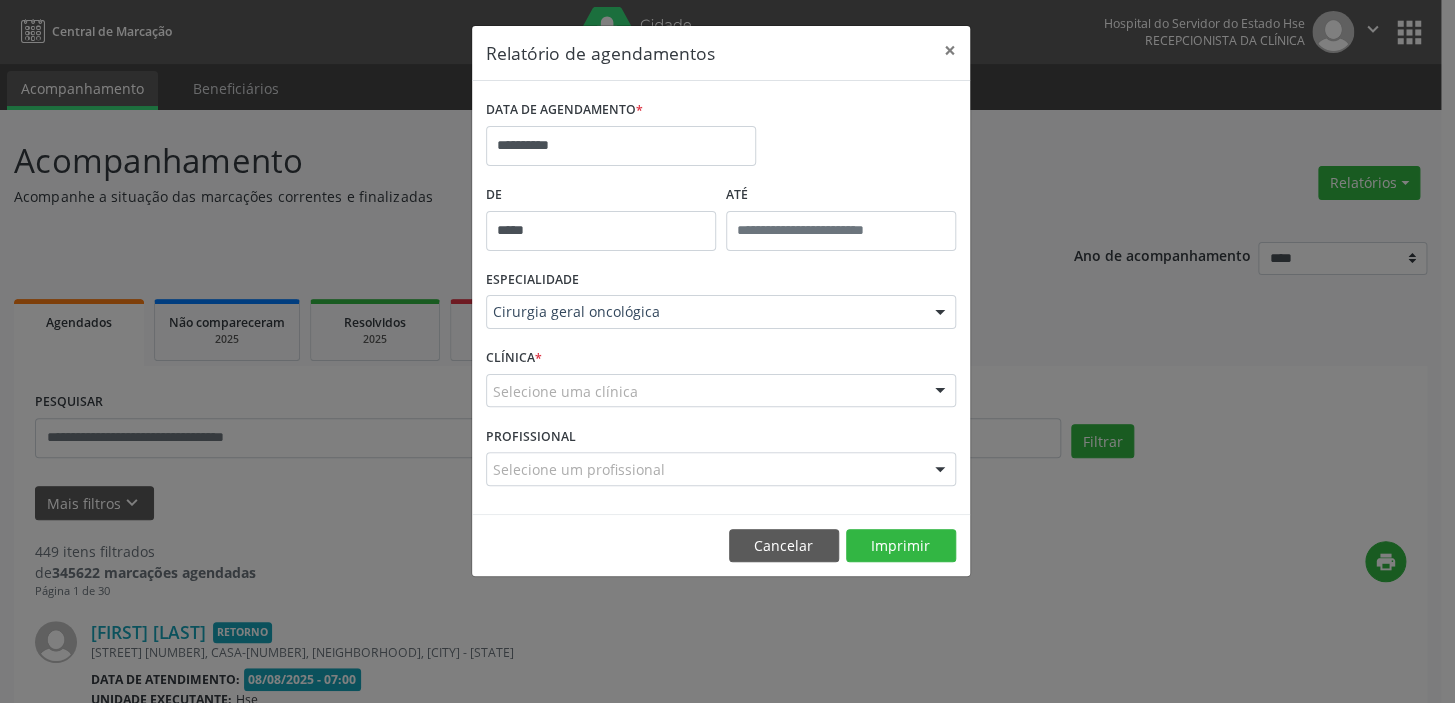 click on "**********" at bounding box center [727, 351] 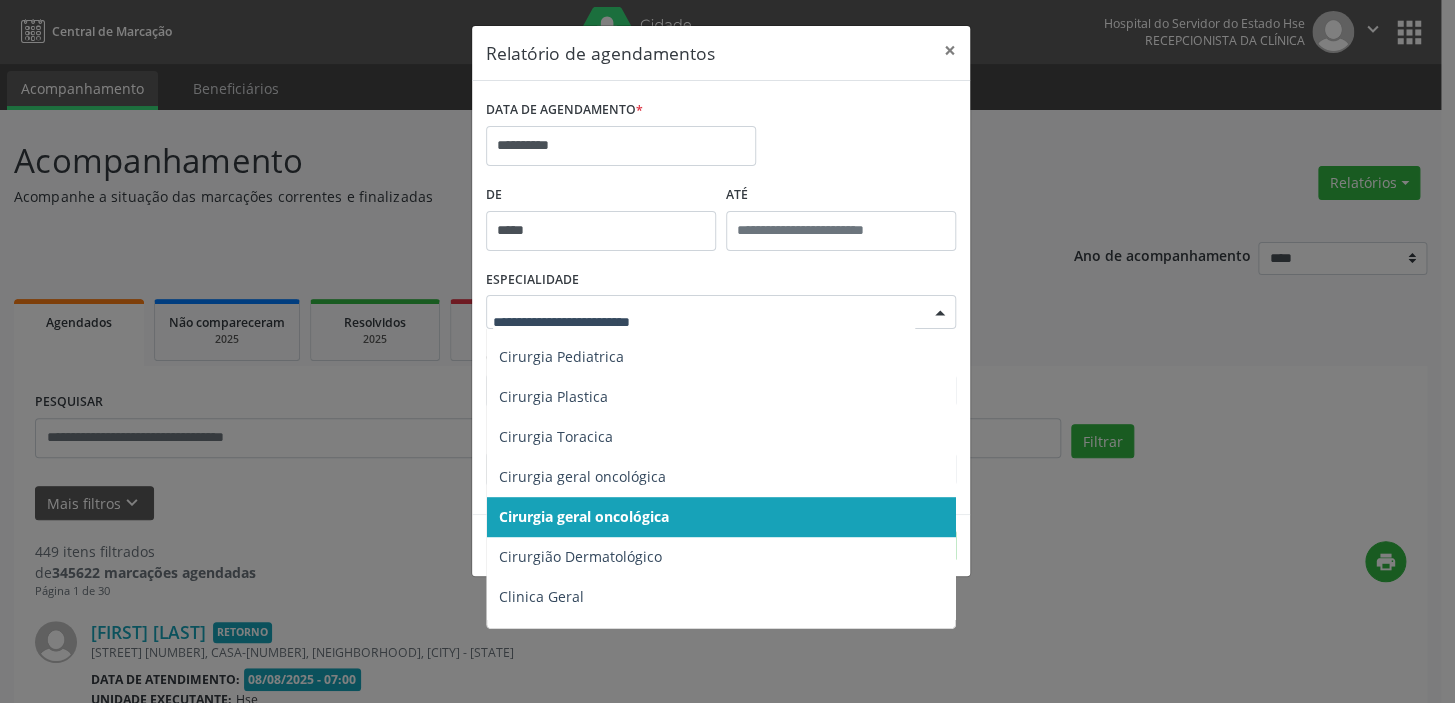 click at bounding box center (940, 313) 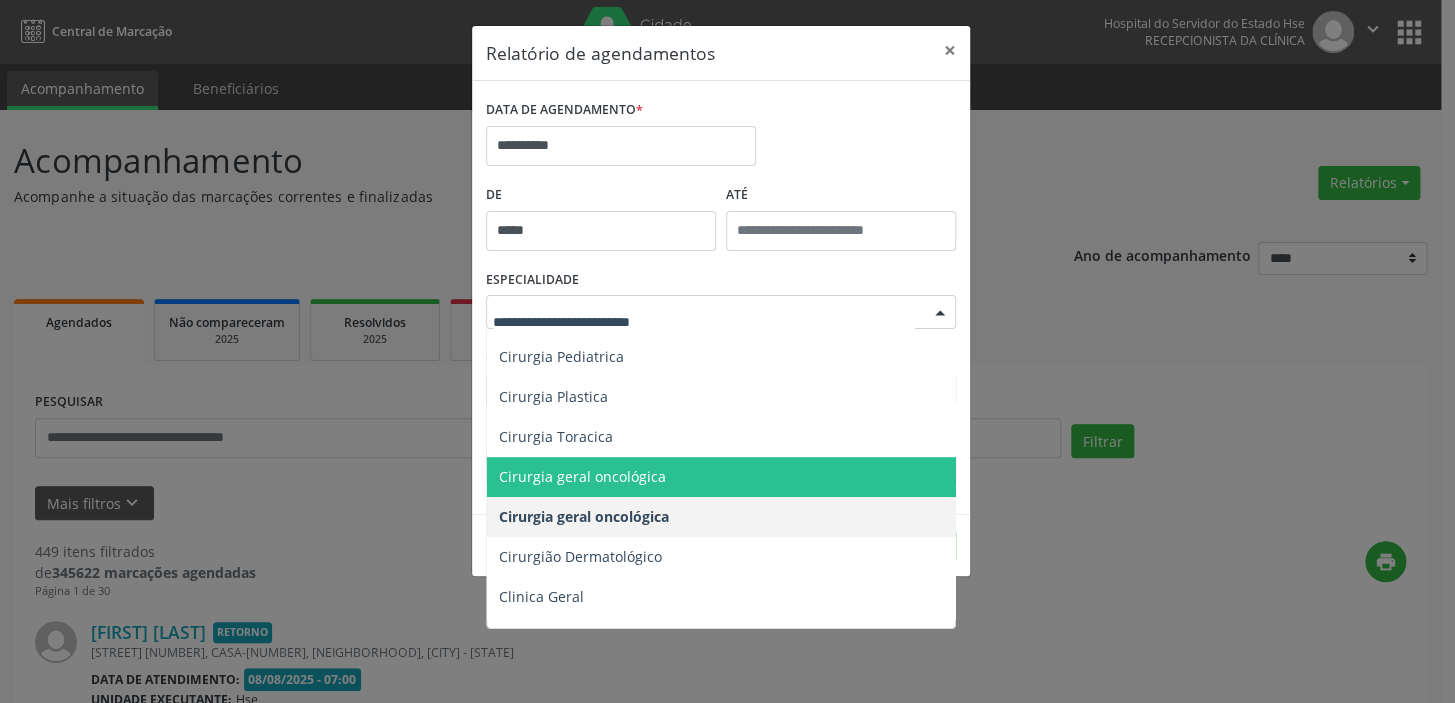 click on "Cirurgia geral oncológica" at bounding box center (722, 477) 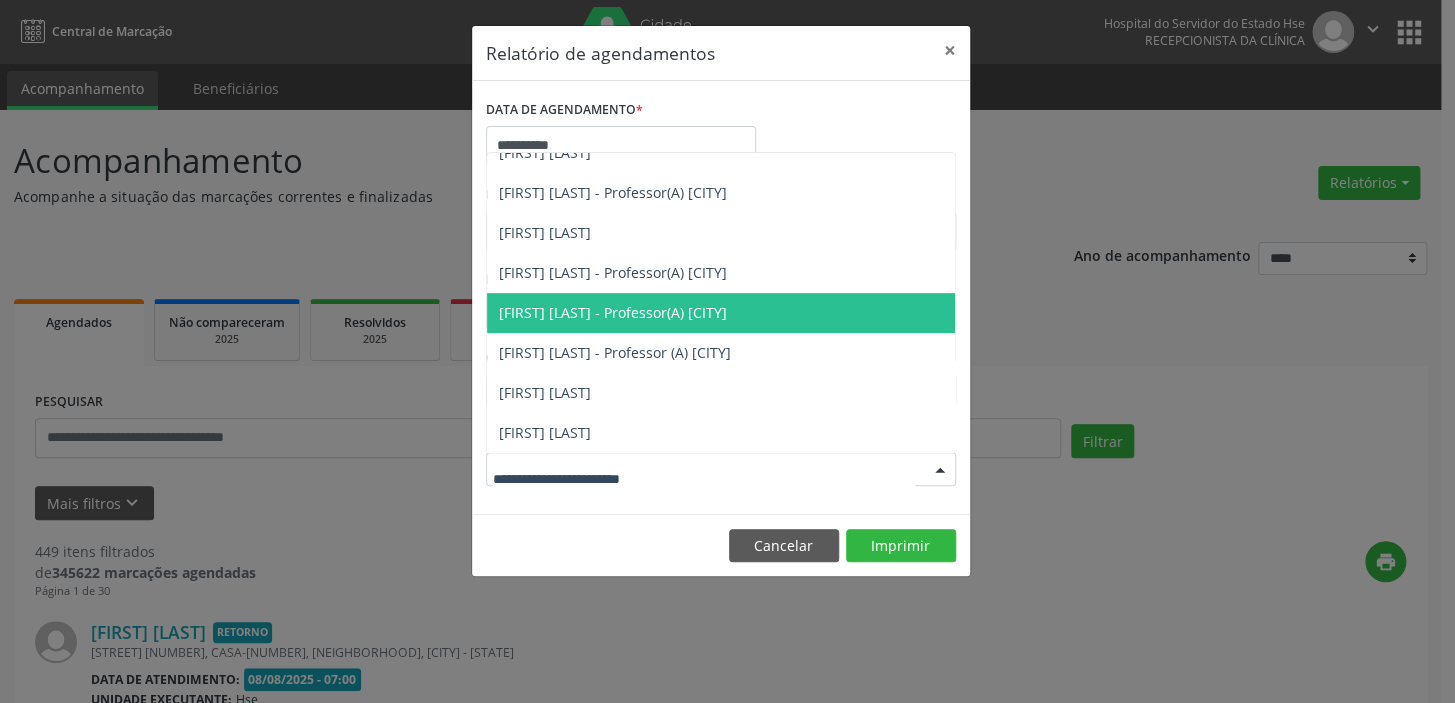 click at bounding box center (721, 469) 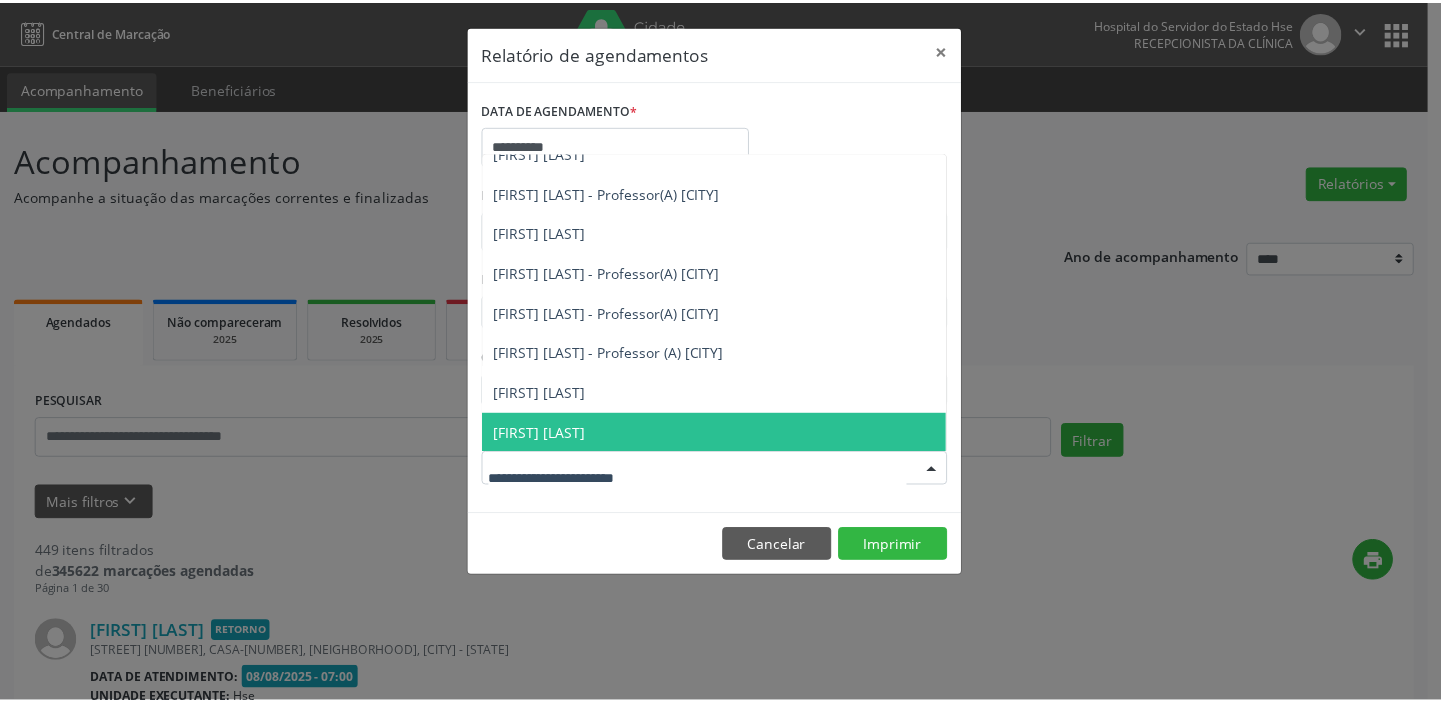 scroll, scrollTop: 300, scrollLeft: 0, axis: vertical 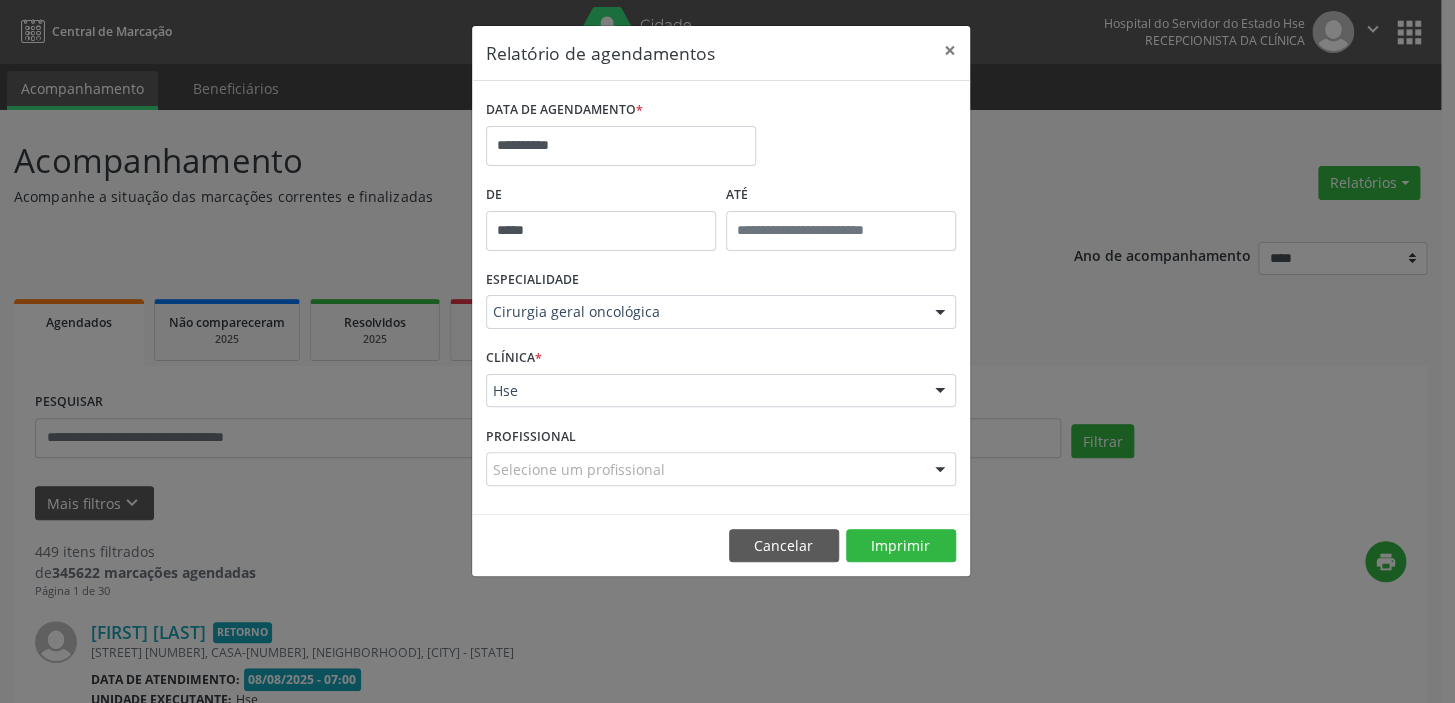 click on "**********" at bounding box center [727, 351] 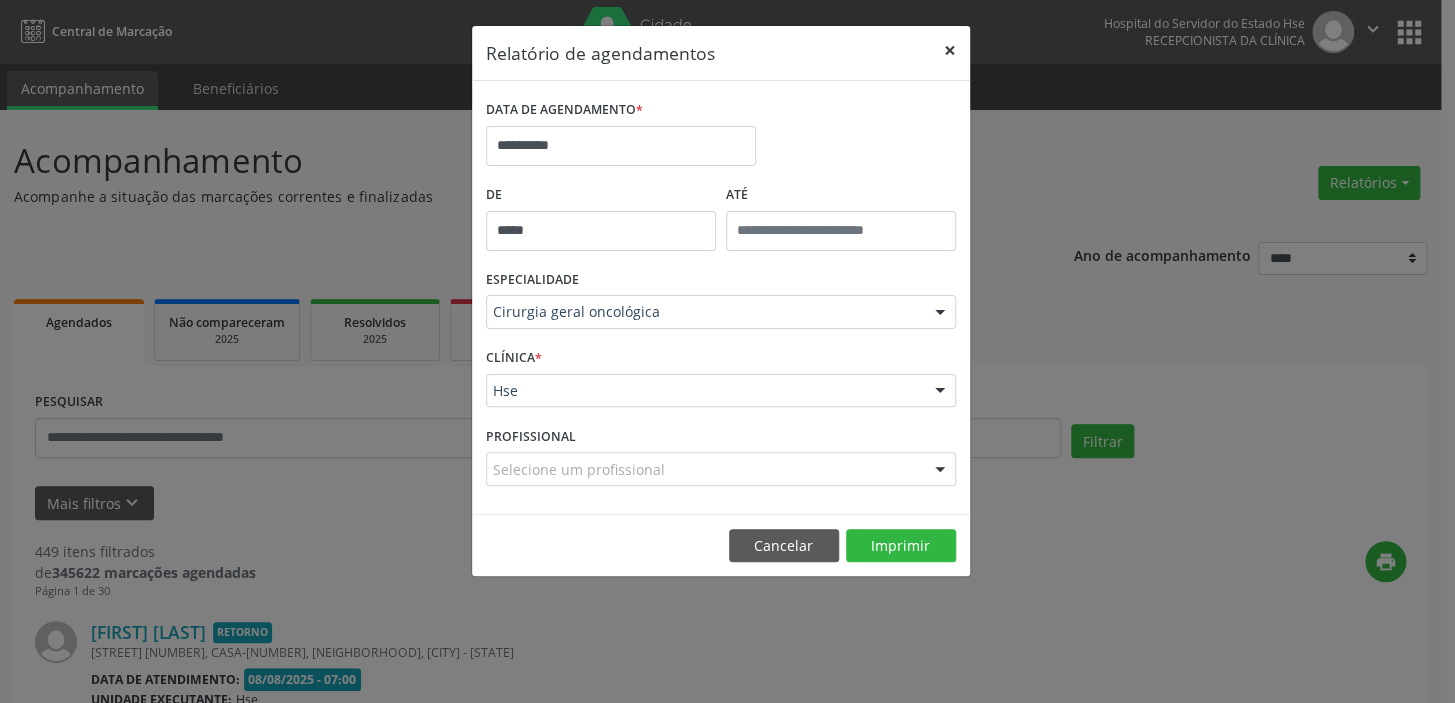 click on "×" at bounding box center [950, 50] 